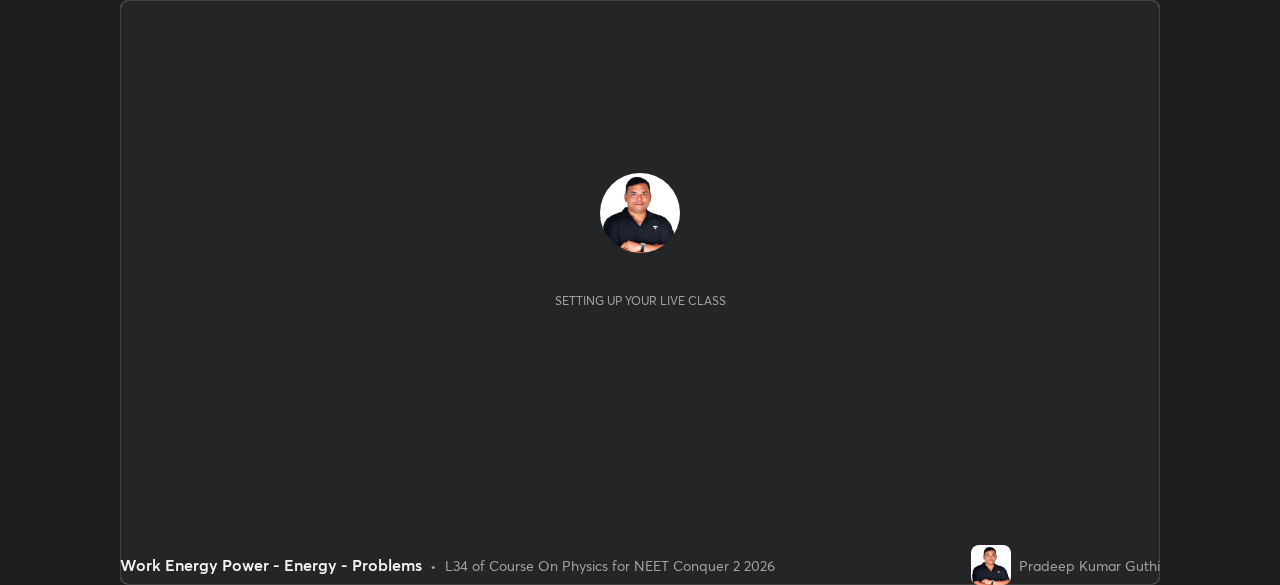 scroll, scrollTop: 0, scrollLeft: 0, axis: both 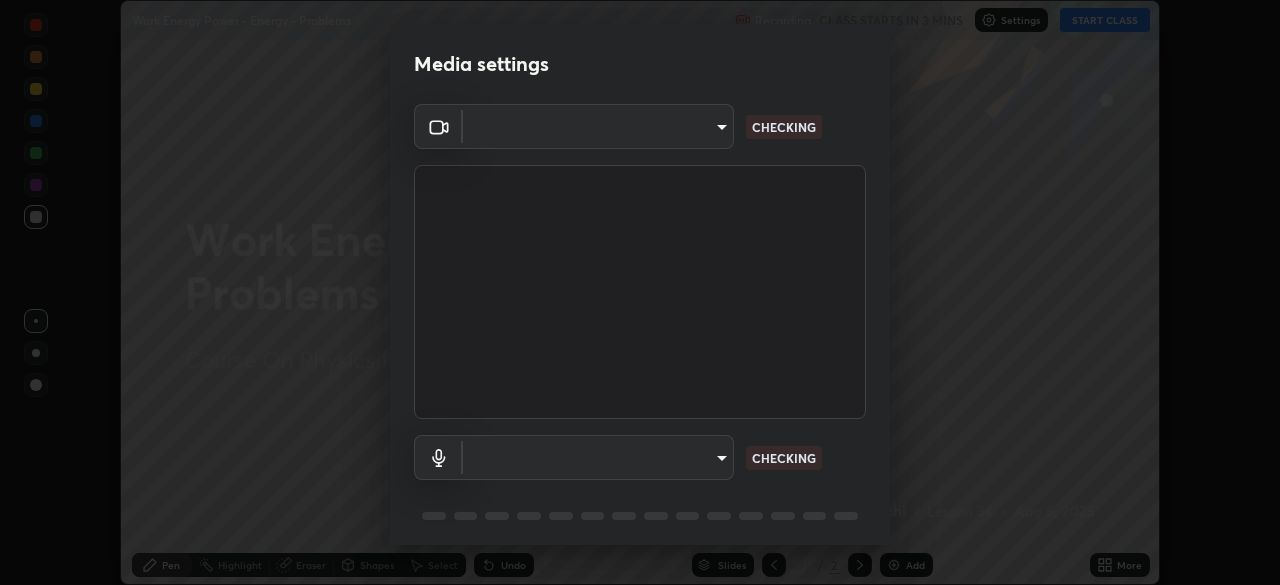 type on "0acba3b956650a6650c5664b97f3b396654fc9691dbf7dca78d34d57b57889b9" 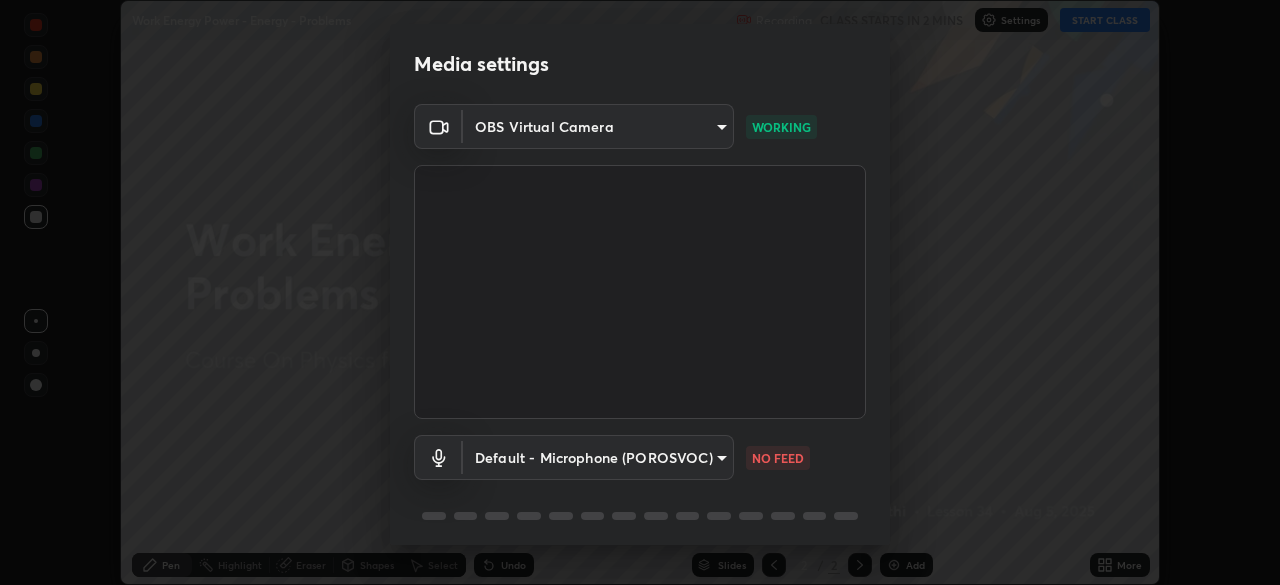 scroll, scrollTop: 71, scrollLeft: 0, axis: vertical 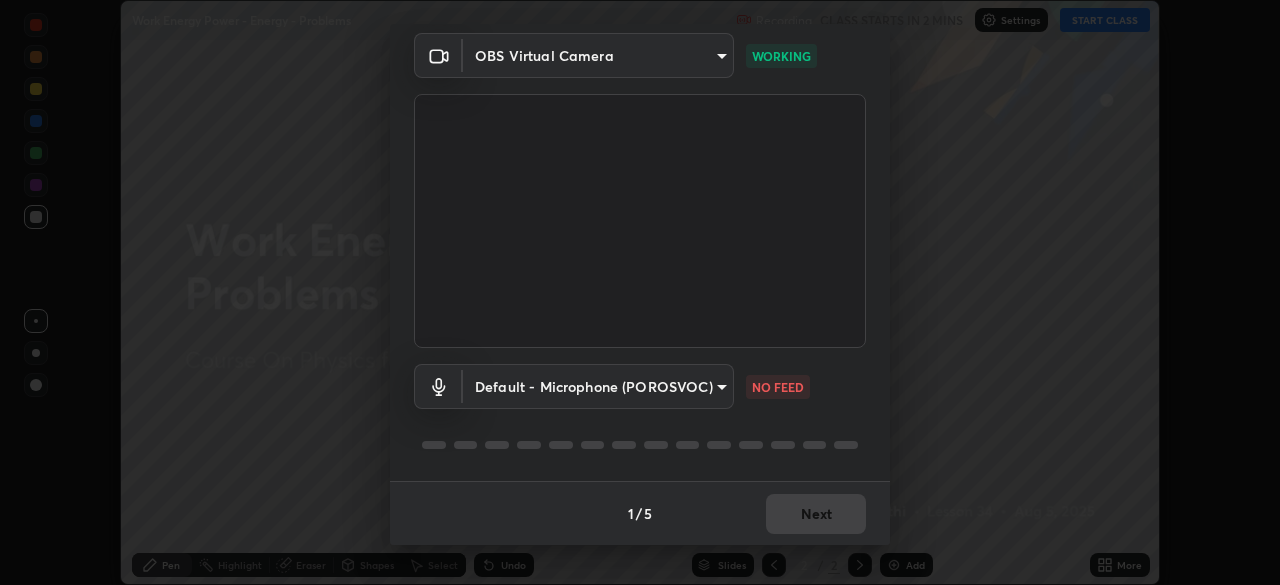 click on "Erase all Work Energy Power - Energy - Problems Recording CLASS STARTS IN 2 MINS Settings START CLASS Setting up your live class Work Energy Power - Energy - Problems • L34 of Course On Physics for NEET Conquer 2 2026 [PERSON] [PERSON] Pen Highlight Eraser Shapes Select Undo Slides 2 / 2 Add More No doubts shared Encourage your learners to ask a doubt for better clarity Report an issue Reason for reporting Buffering Chat not working Audio - Video sync issue Educator video quality low ​ Attach an image Report Media settings OBS Virtual Camera [HASH] WORKING Default - Microphone ([PHONE]) default NO FEED 1 / 5 Next" at bounding box center [640, 292] 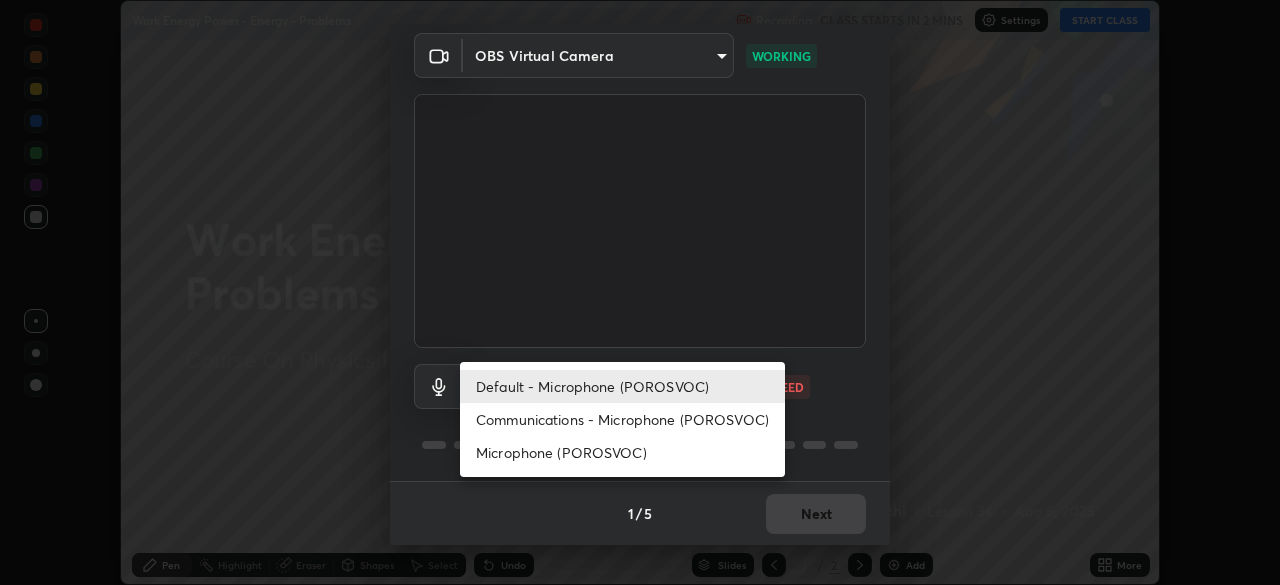 click on "Default - Microphone (POROSVOC)" at bounding box center [622, 386] 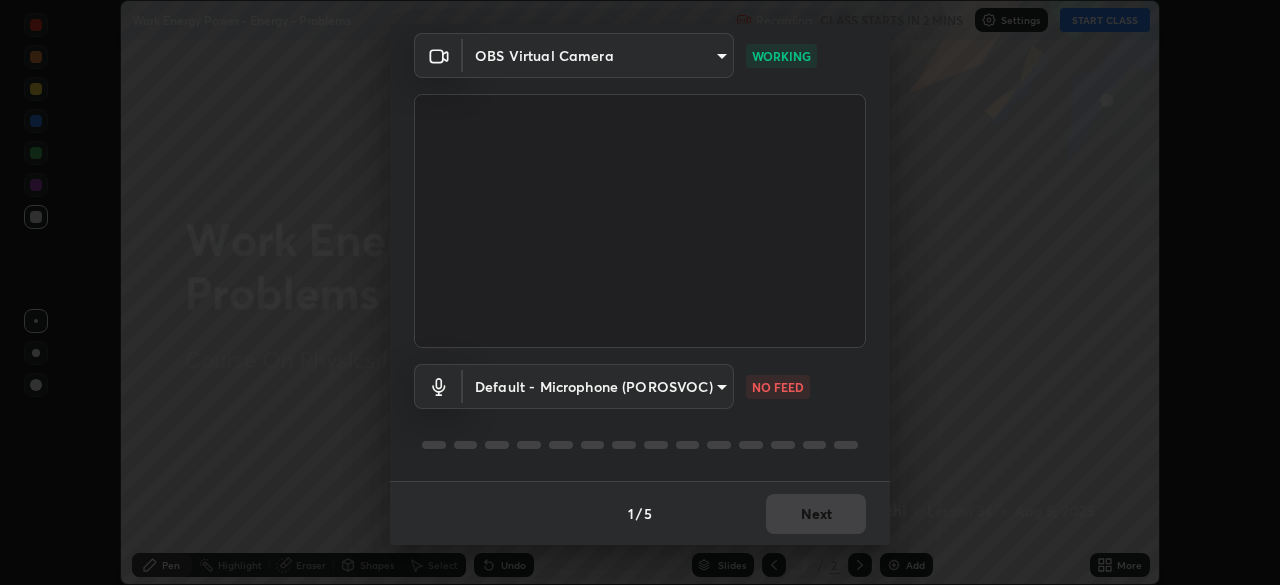 click on "Erase all Work Energy Power - Energy - Problems Recording CLASS STARTS IN 2 MINS Settings START CLASS Setting up your live class Work Energy Power - Energy - Problems • L34 of Course On Physics for NEET Conquer 2 2026 [PERSON] [PERSON] Pen Highlight Eraser Shapes Select Undo Slides 2 / 2 Add More No doubts shared Encourage your learners to ask a doubt for better clarity Report an issue Reason for reporting Buffering Chat not working Audio - Video sync issue Educator video quality low ​ Attach an image Report Media settings OBS Virtual Camera [HASH] WORKING Default - Microphone ([PHONE]) default NO FEED 1 / 5 Next" at bounding box center (640, 292) 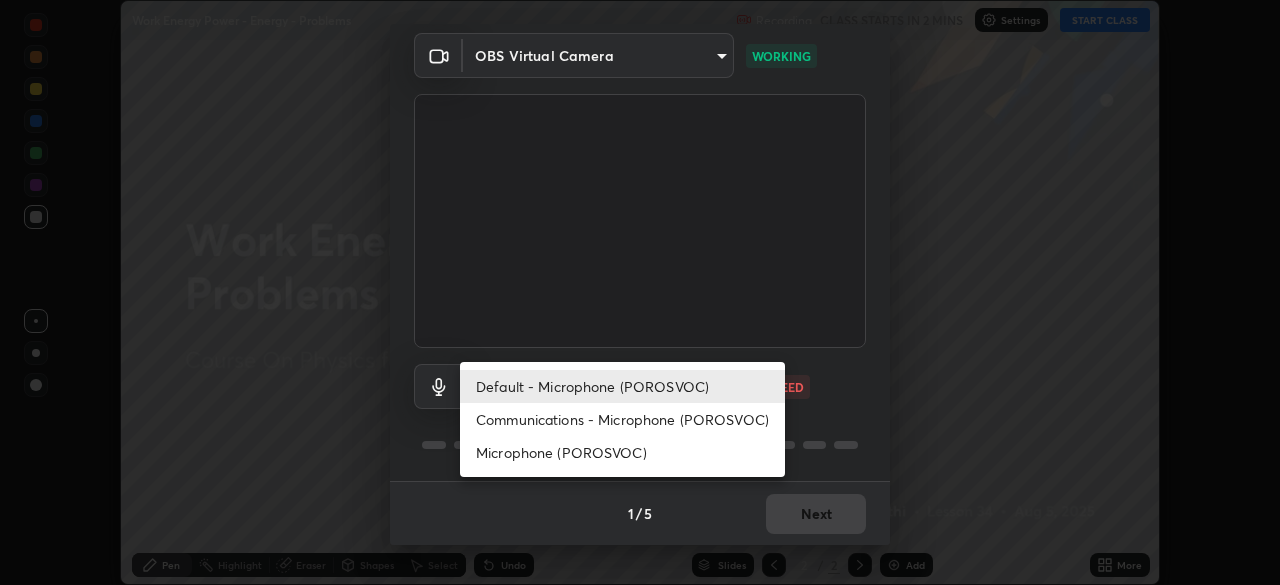 click on "Communications - Microphone (POROSVOC)" at bounding box center (622, 419) 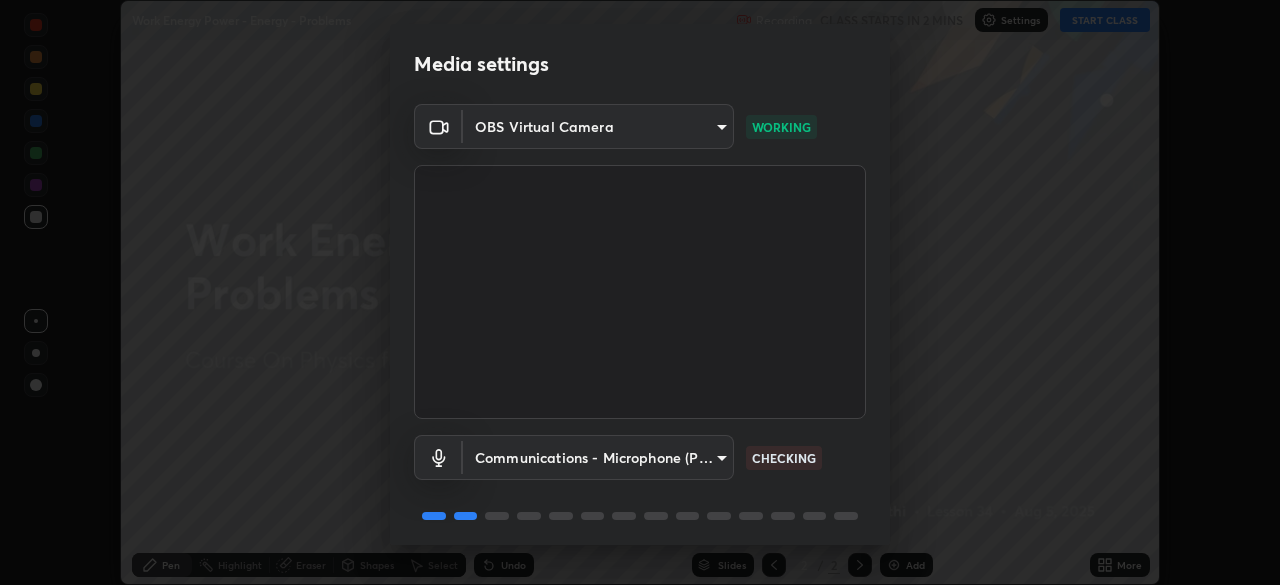 scroll, scrollTop: 71, scrollLeft: 0, axis: vertical 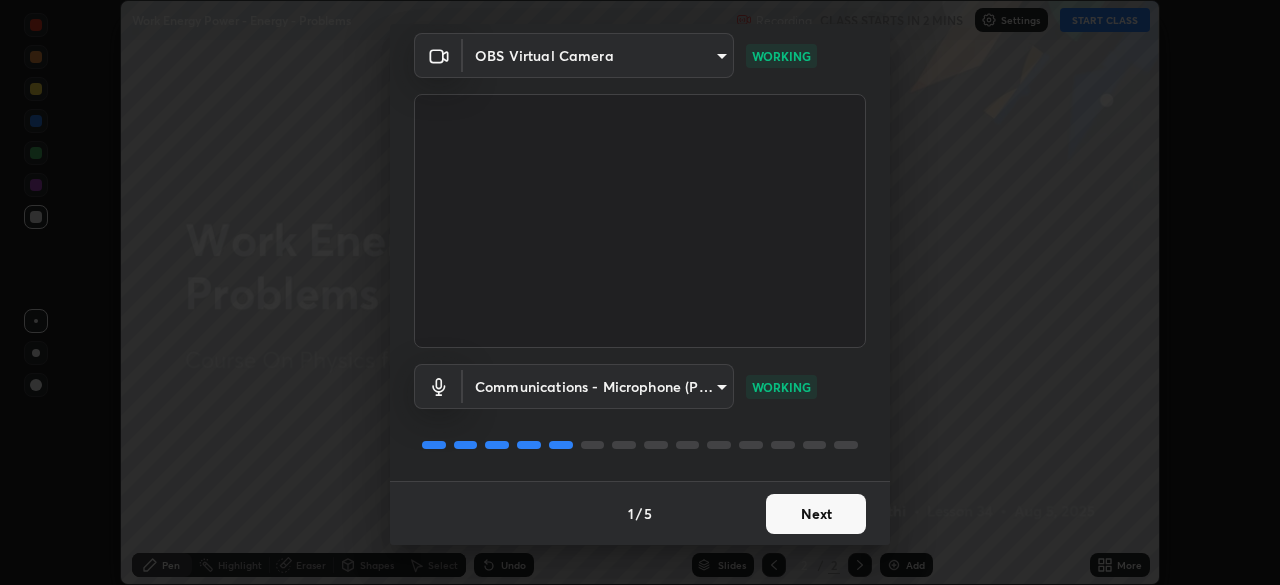click on "Next" at bounding box center [816, 514] 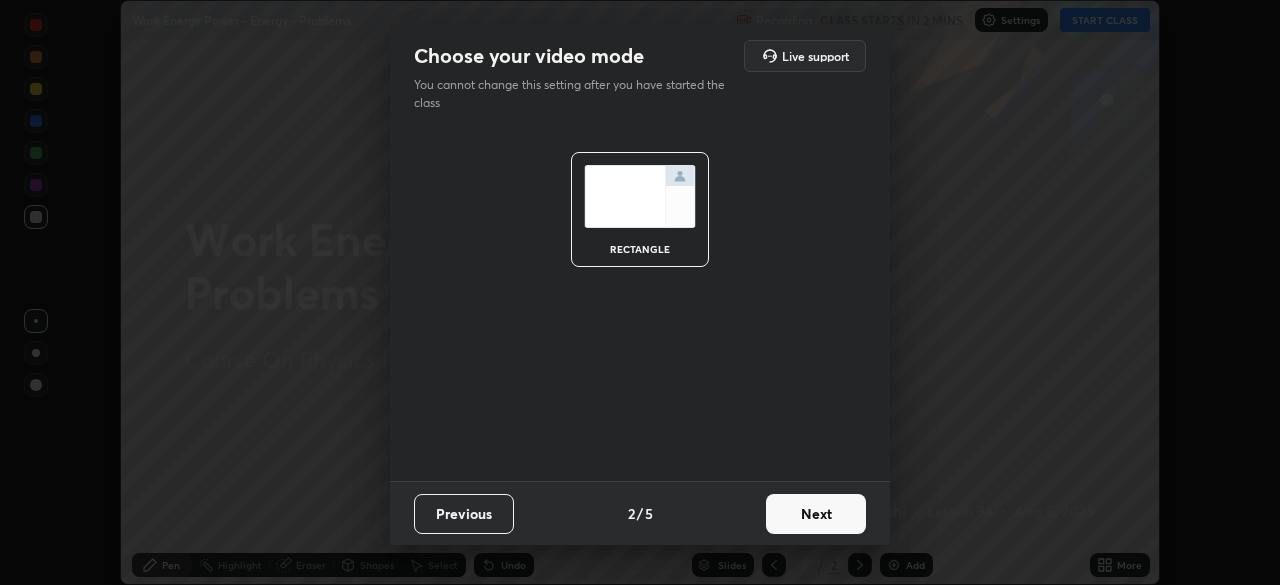 scroll, scrollTop: 0, scrollLeft: 0, axis: both 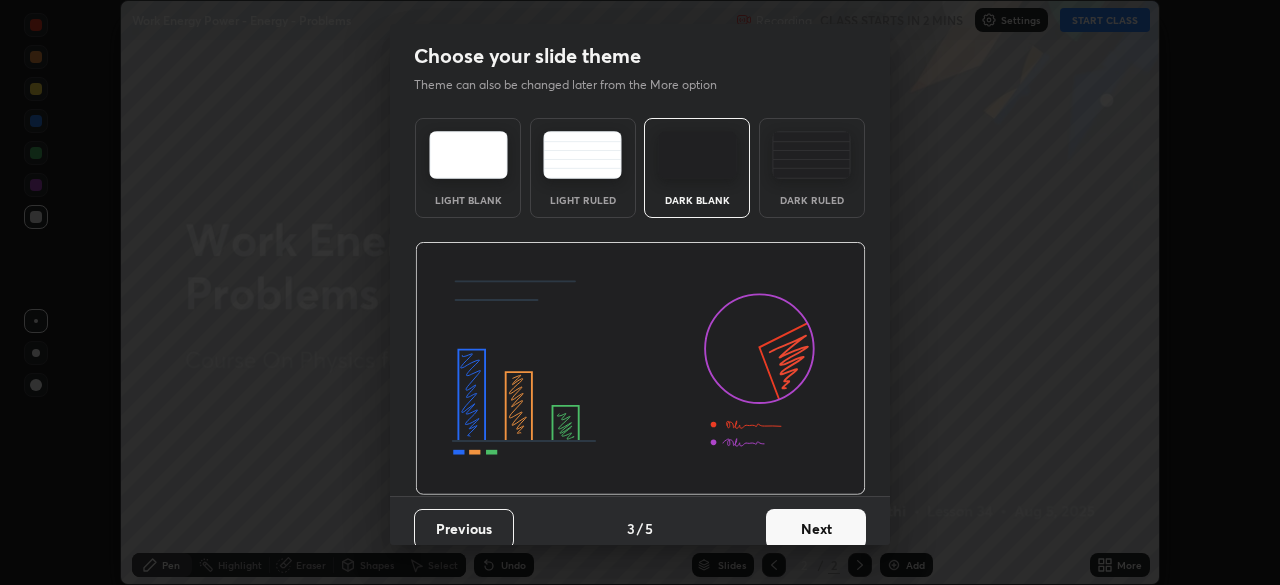 click on "Next" at bounding box center (816, 529) 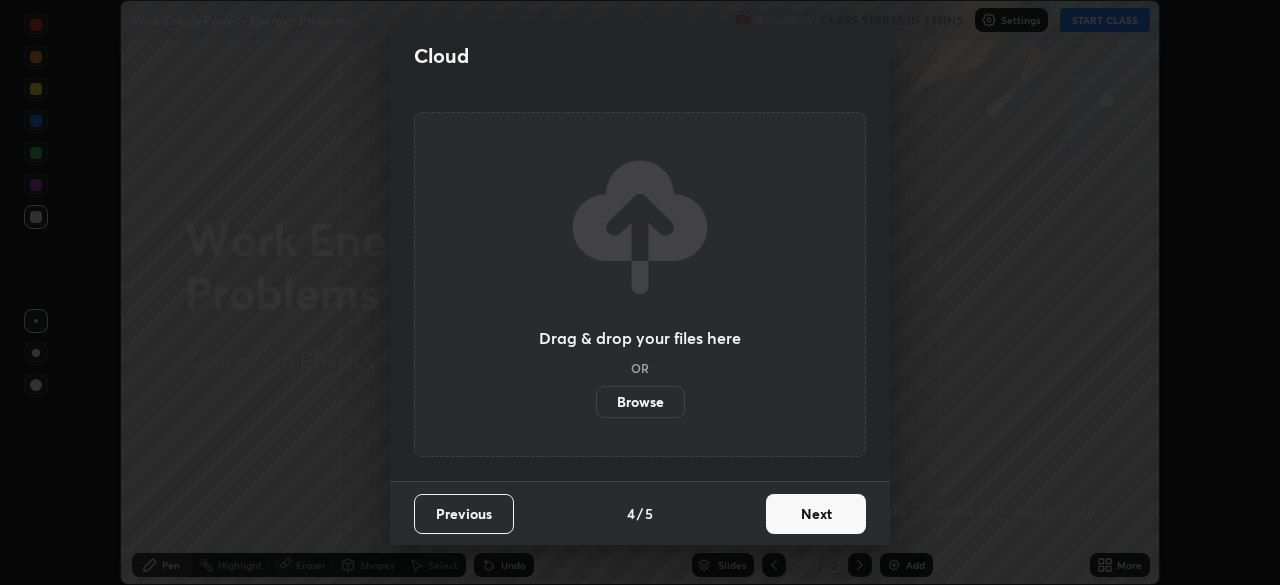 click on "Next" at bounding box center (816, 514) 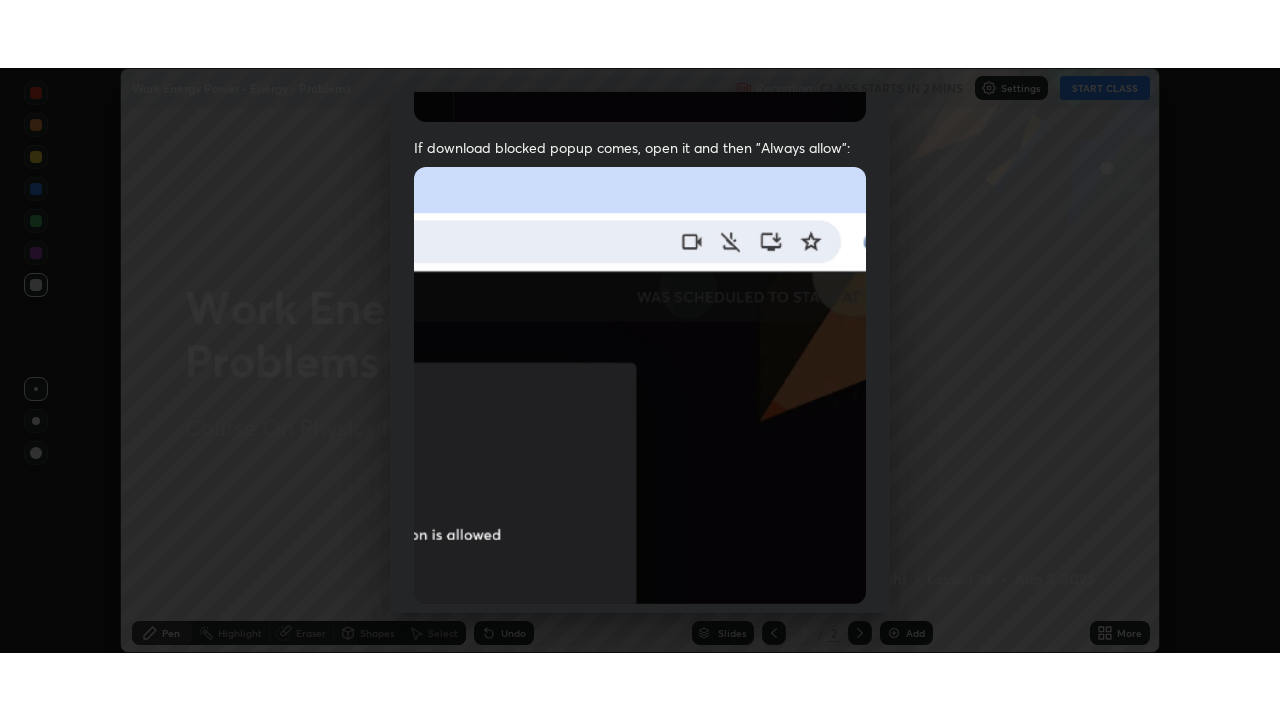 scroll, scrollTop: 479, scrollLeft: 0, axis: vertical 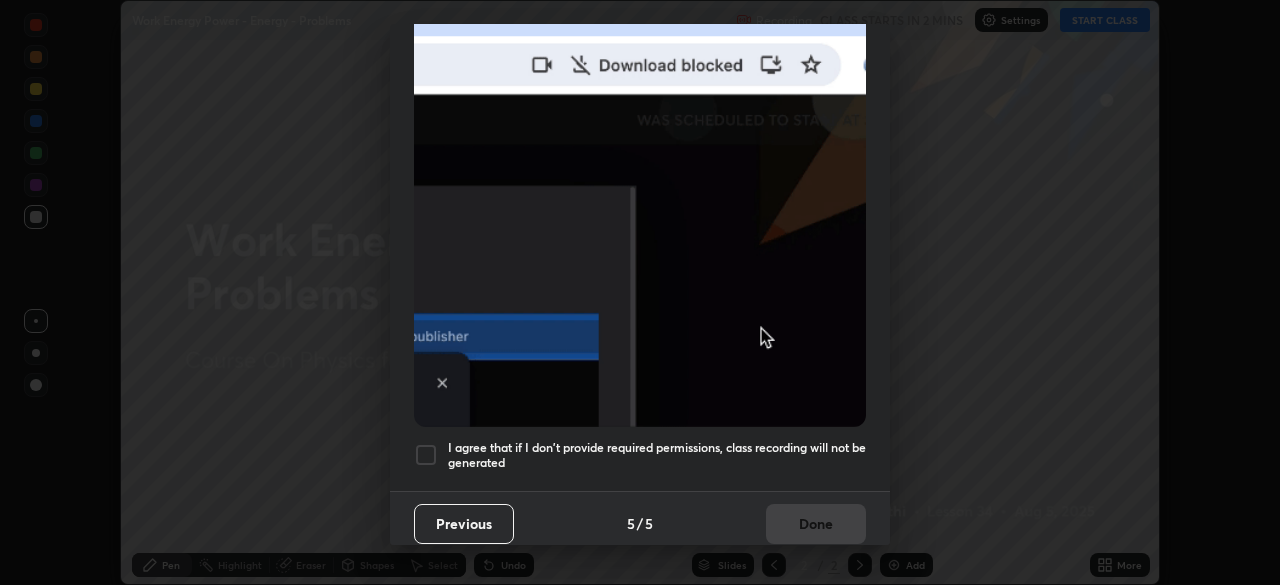 click on "I agree that if I don't provide required permissions, class recording will not be generated" at bounding box center (657, 455) 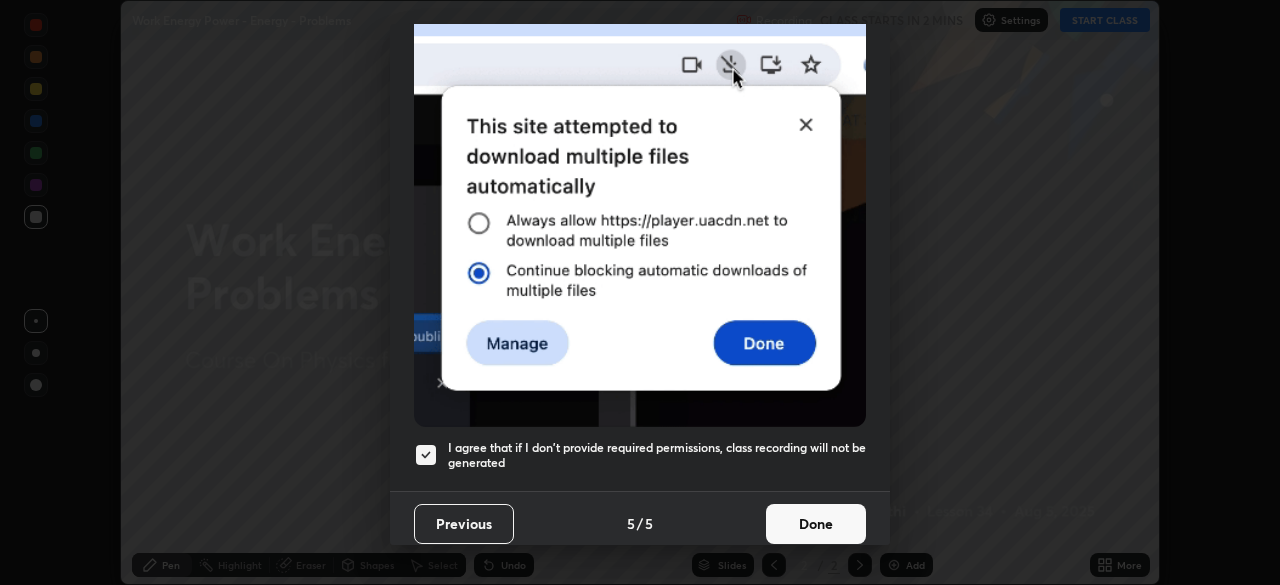 click on "Done" at bounding box center [816, 524] 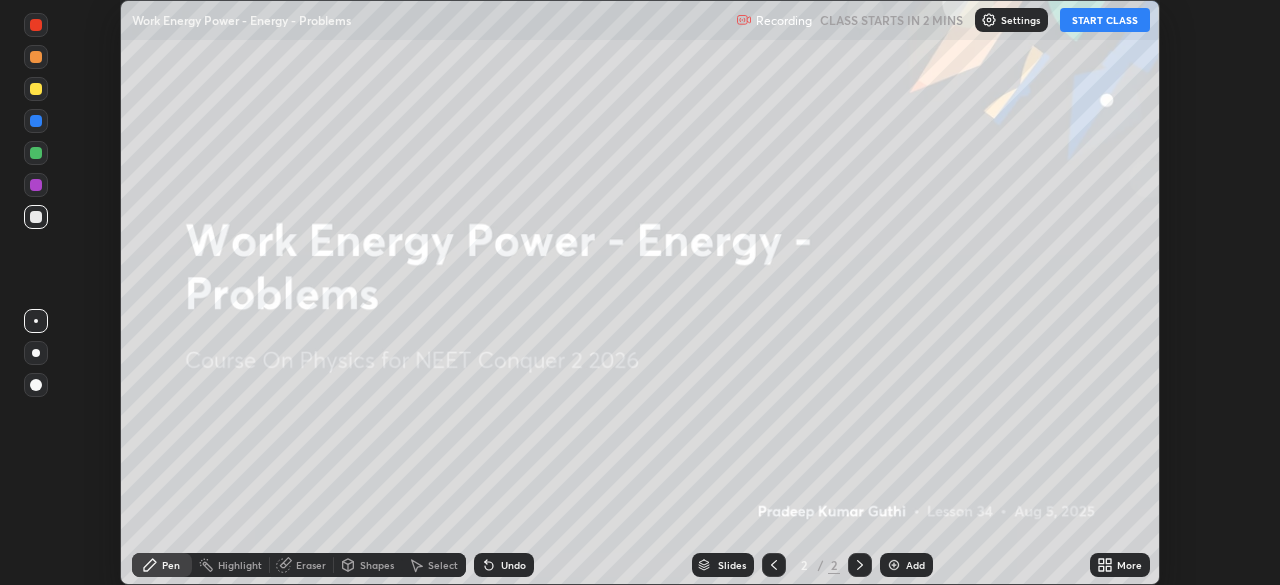 click on "START CLASS" at bounding box center (1105, 20) 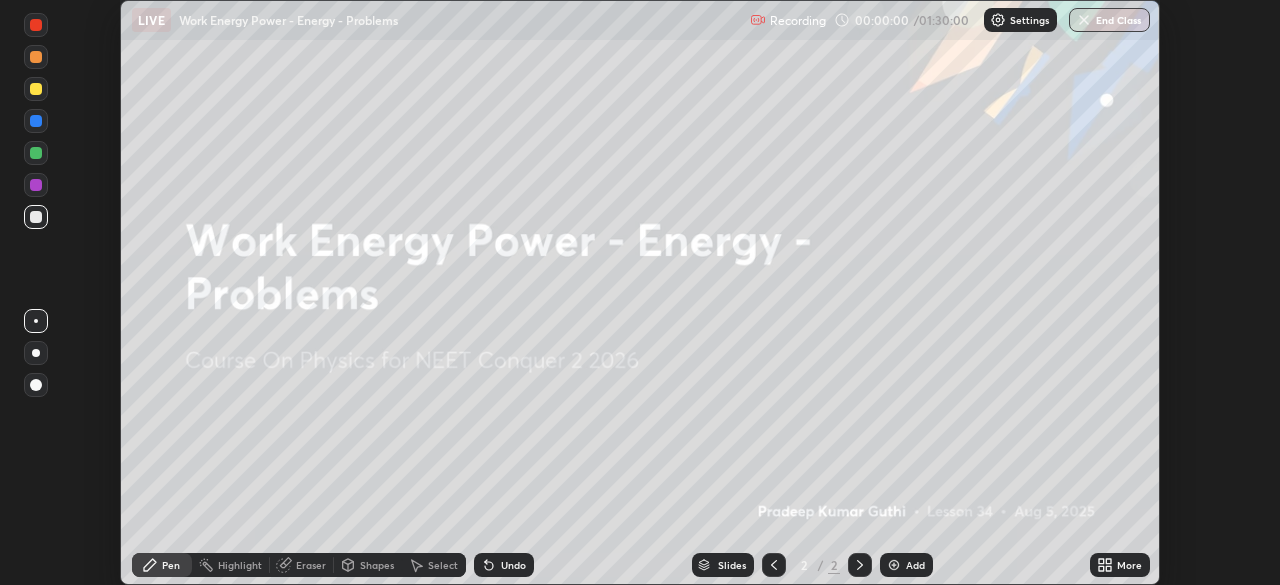click 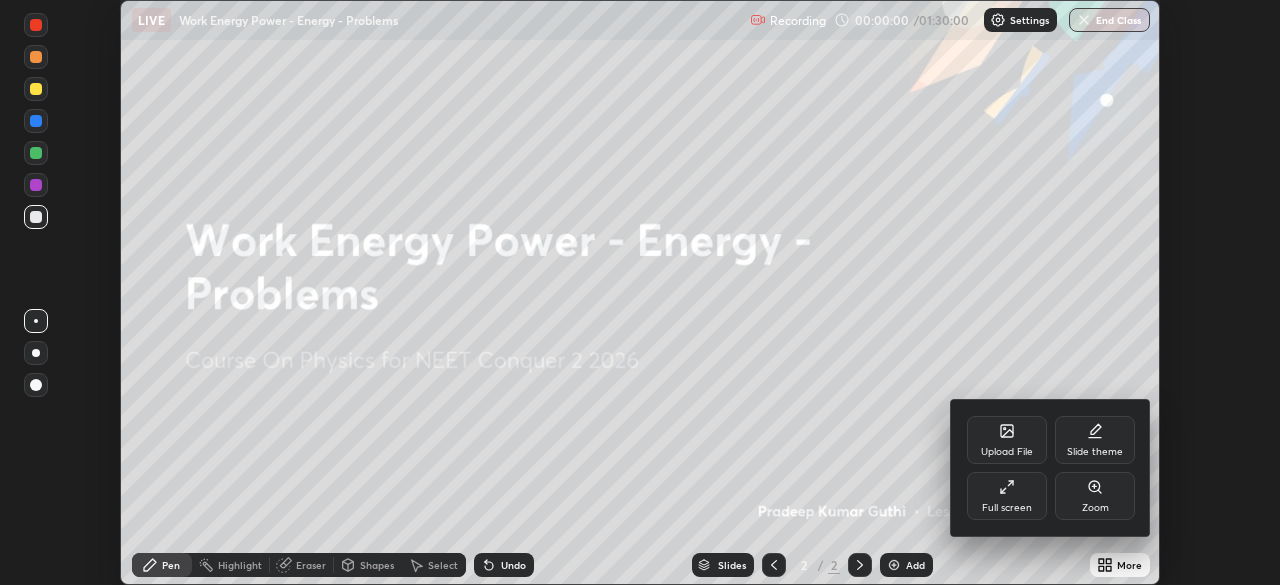 click on "Full screen" at bounding box center [1007, 508] 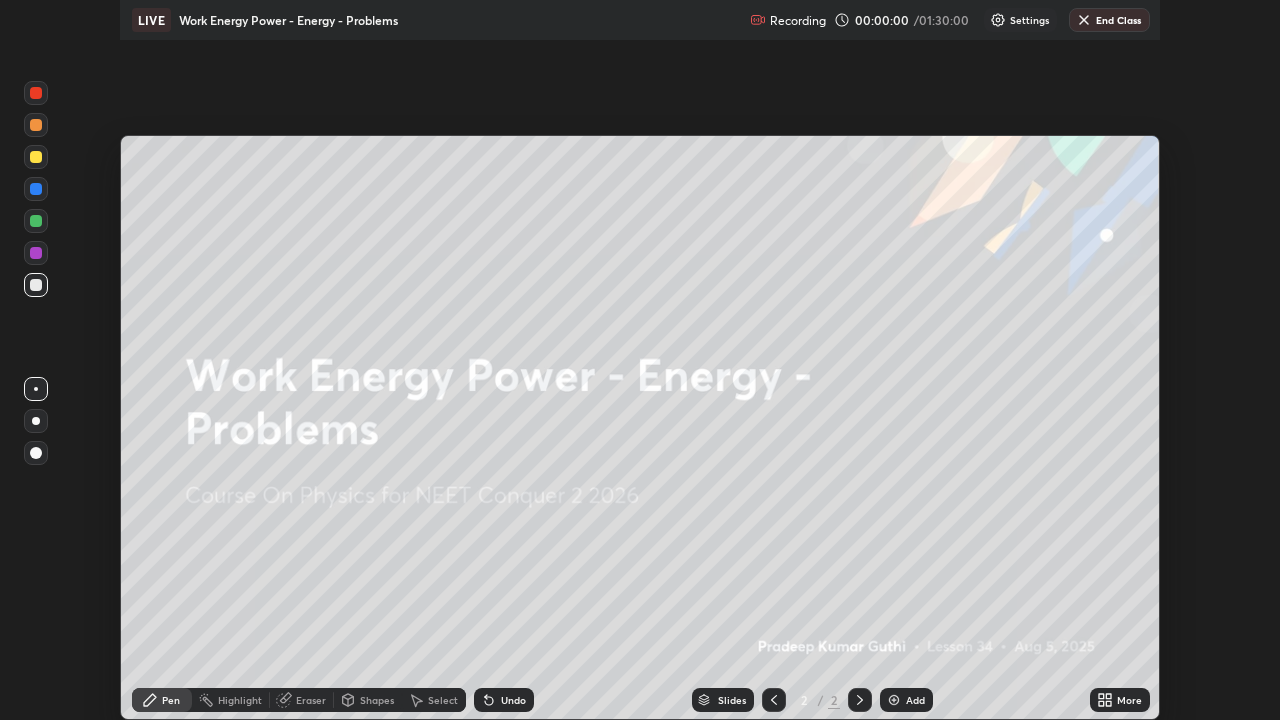 scroll, scrollTop: 99280, scrollLeft: 98720, axis: both 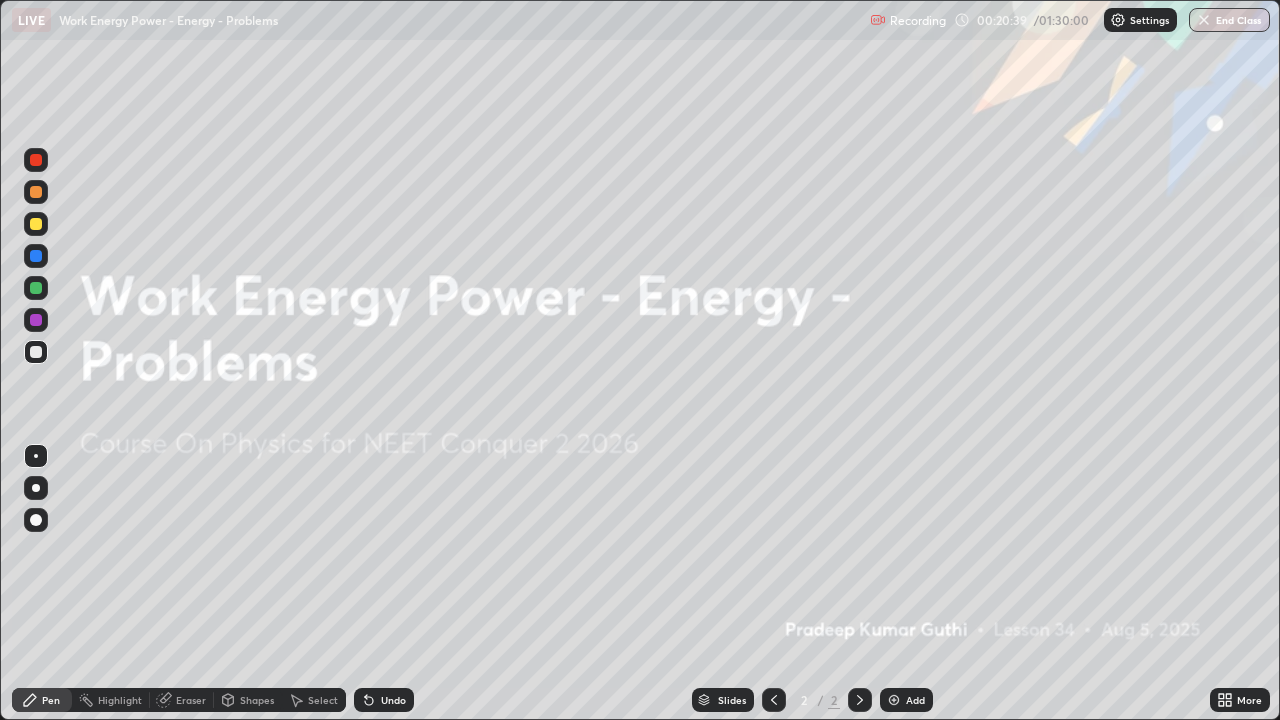 click at bounding box center (894, 700) 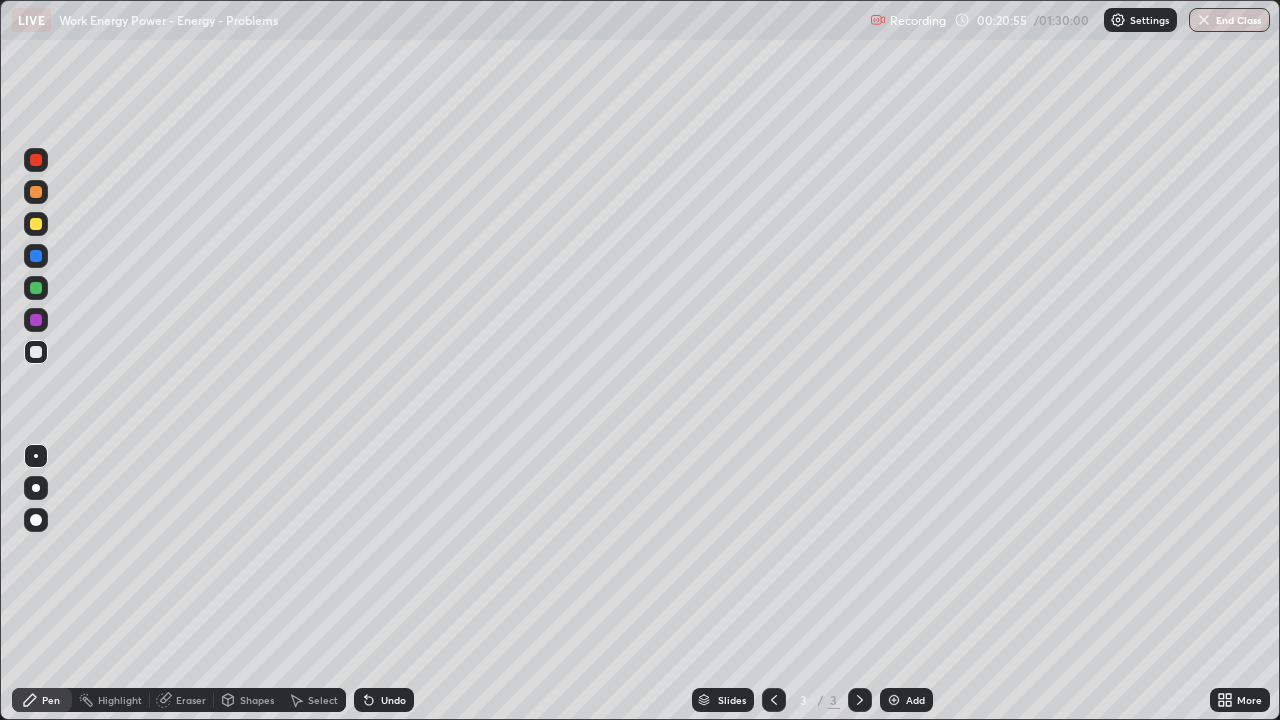 click at bounding box center (36, 224) 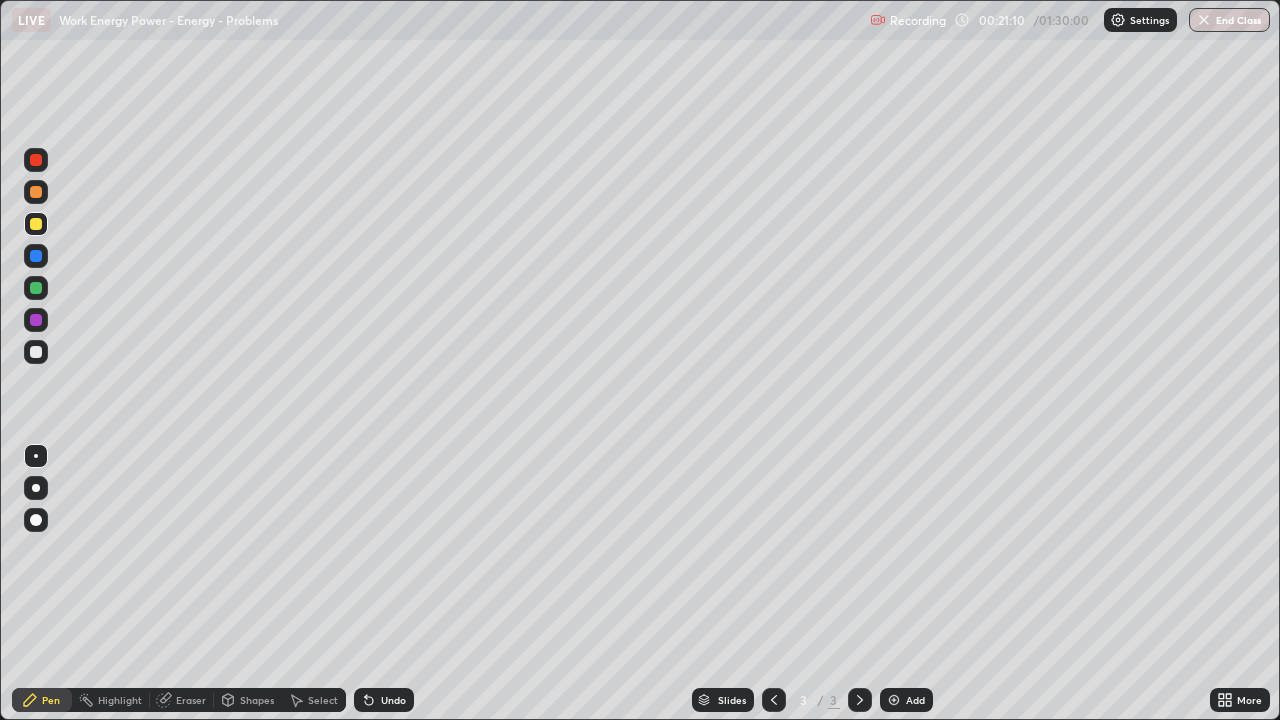 click at bounding box center [36, 224] 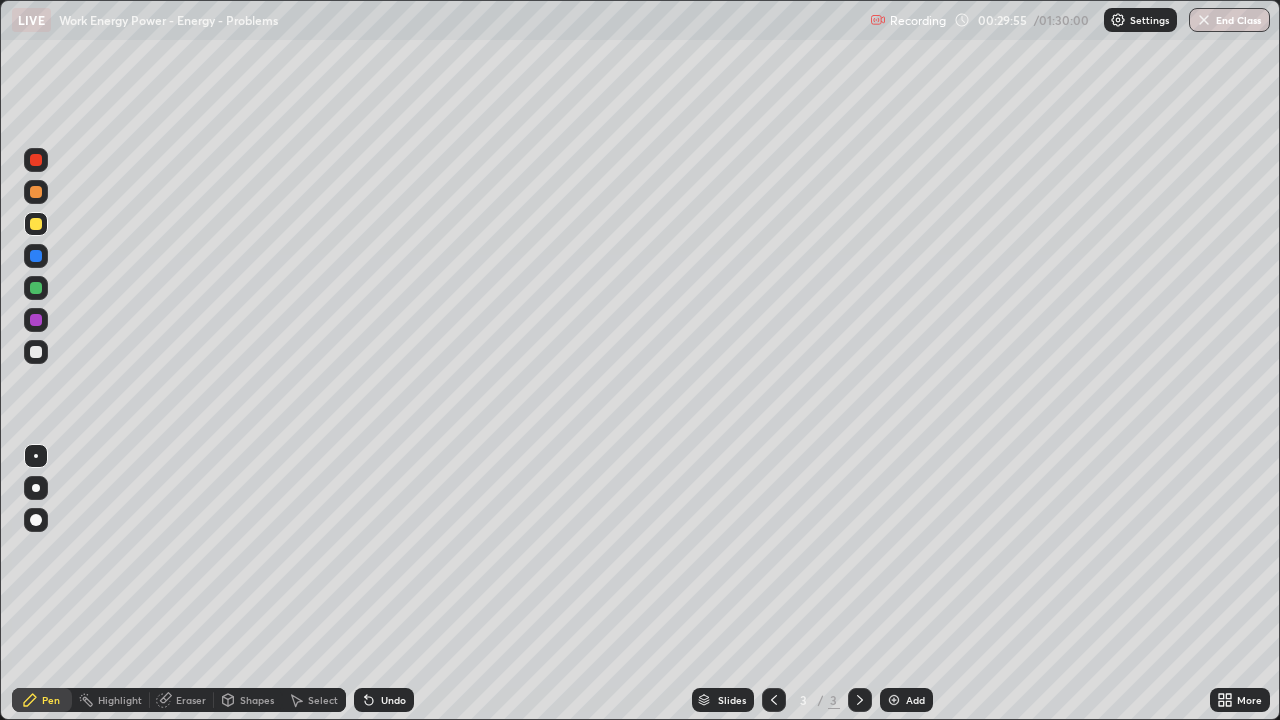 click at bounding box center [36, 352] 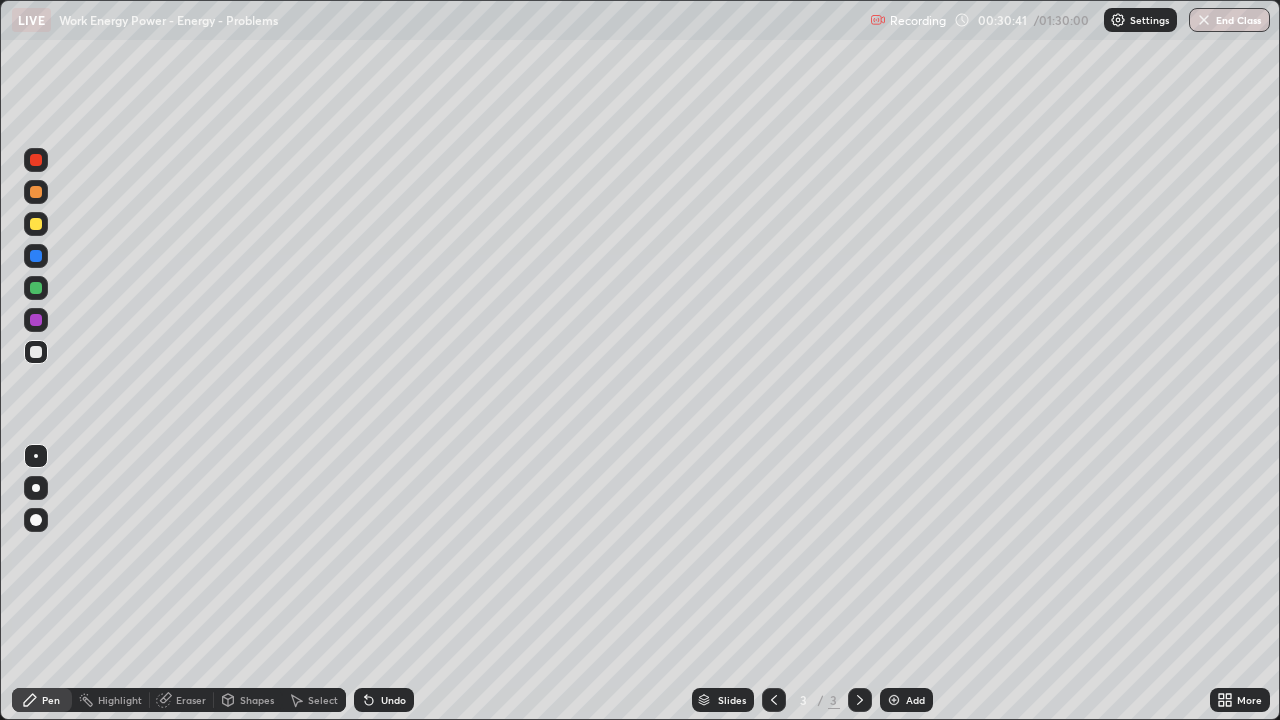 click at bounding box center [36, 224] 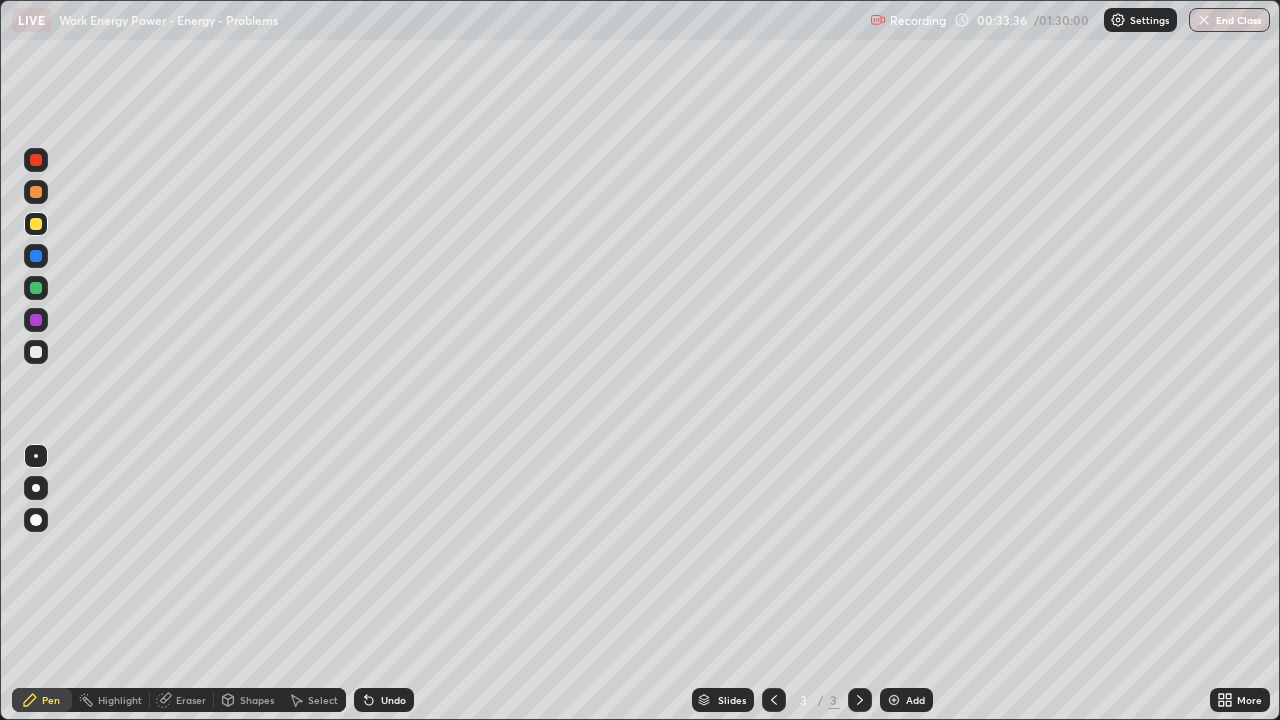 click on "Undo" at bounding box center (393, 700) 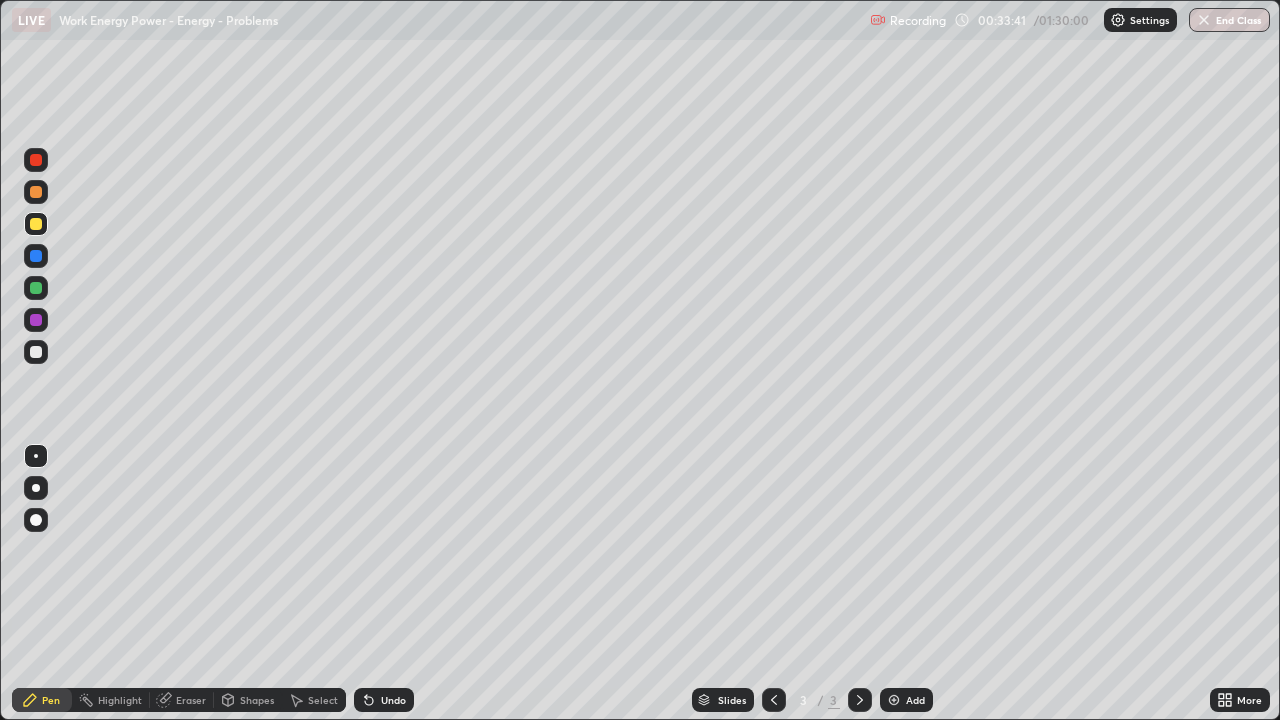 click on "Undo" at bounding box center [384, 700] 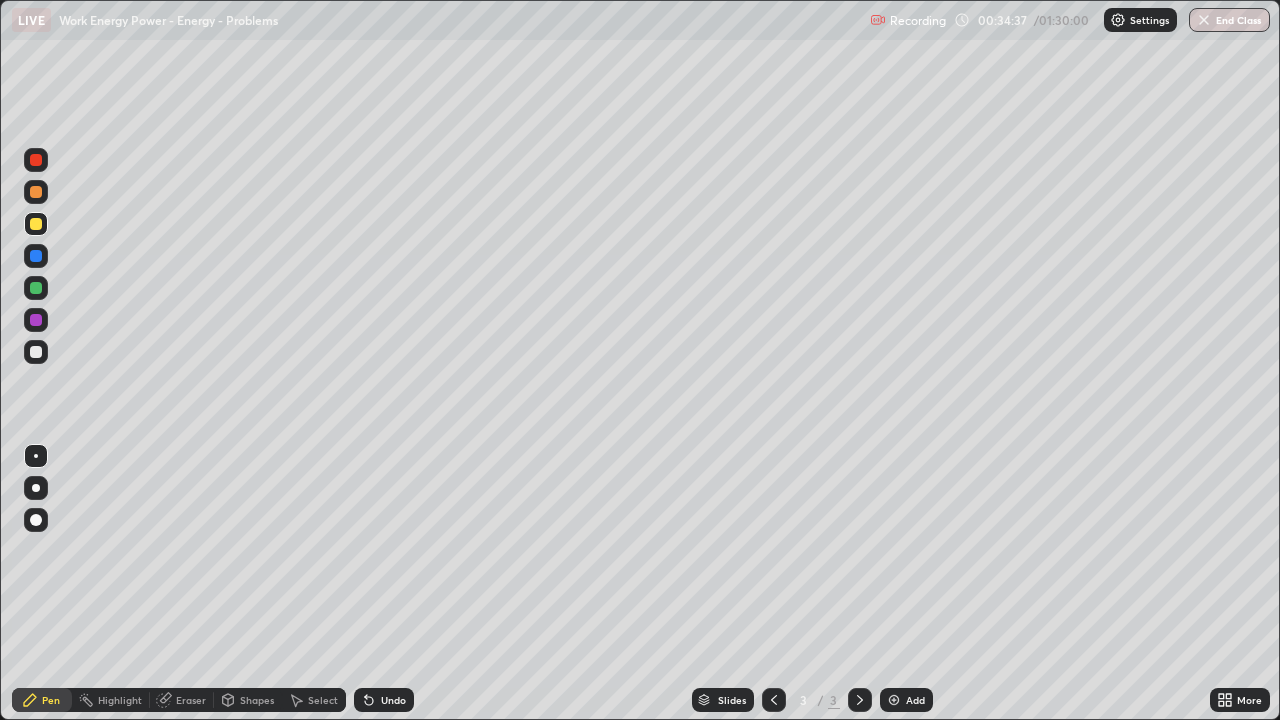 click at bounding box center (36, 352) 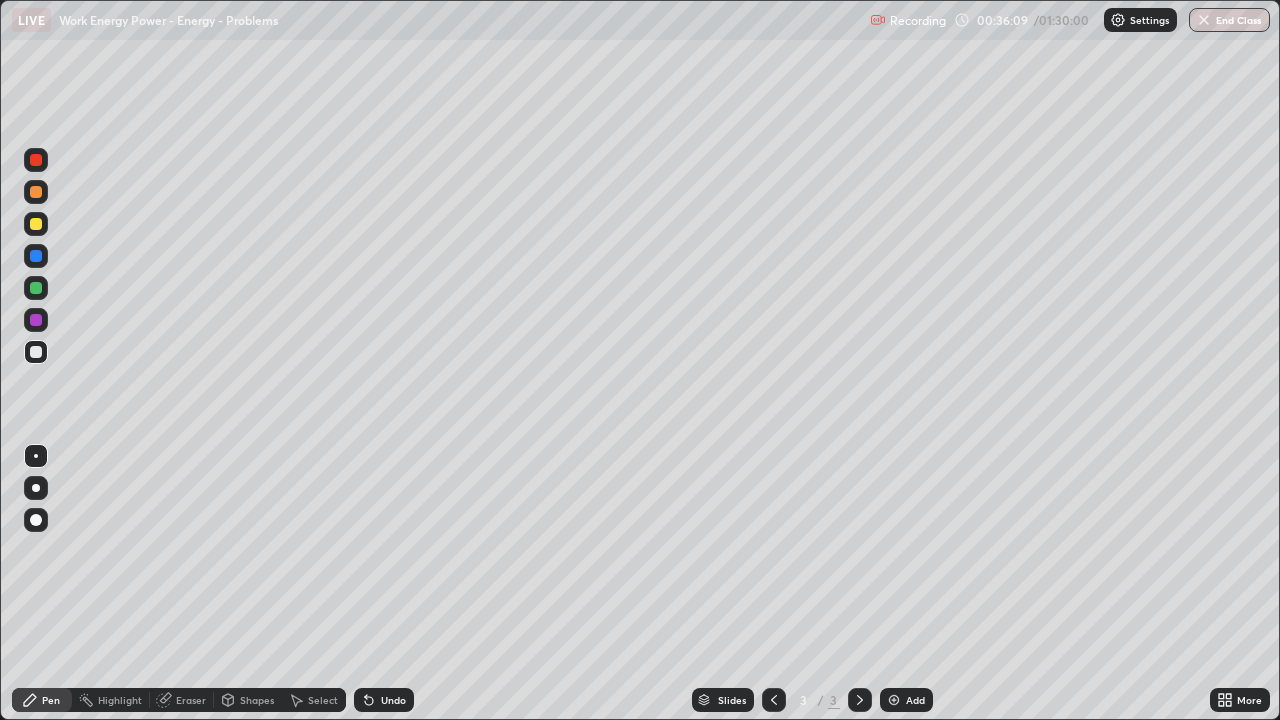click at bounding box center [894, 700] 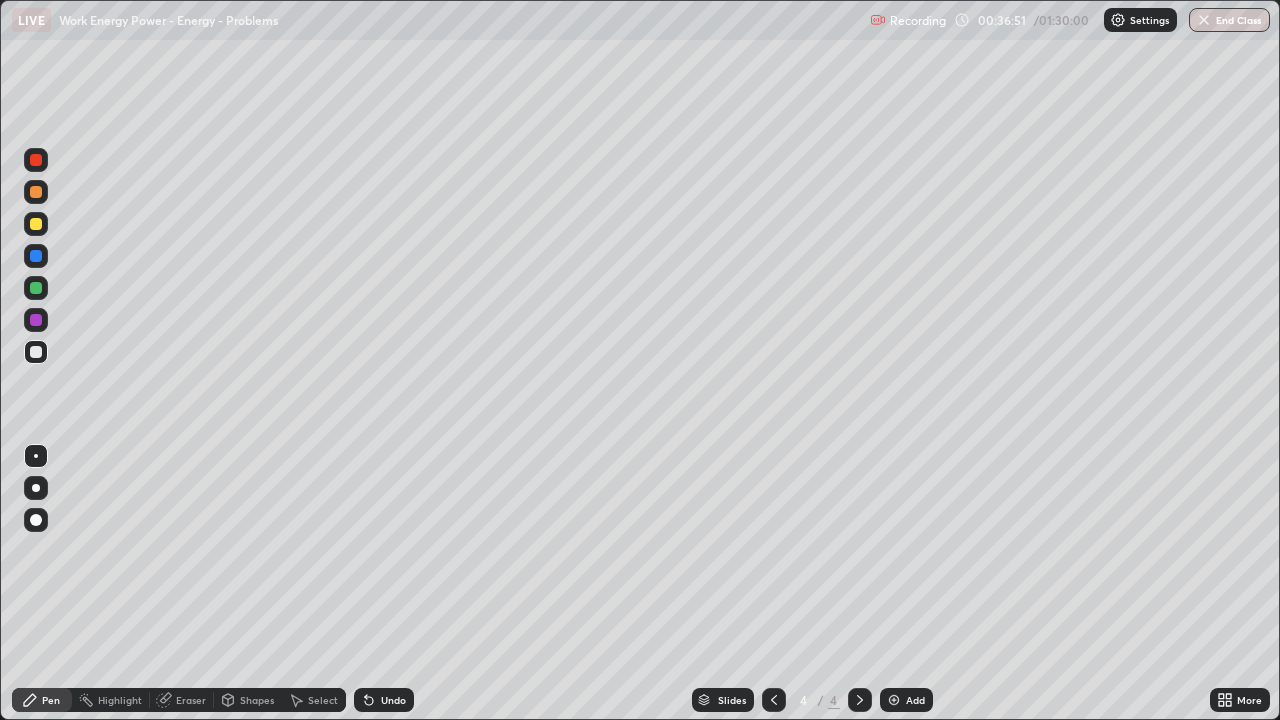 click at bounding box center [36, 224] 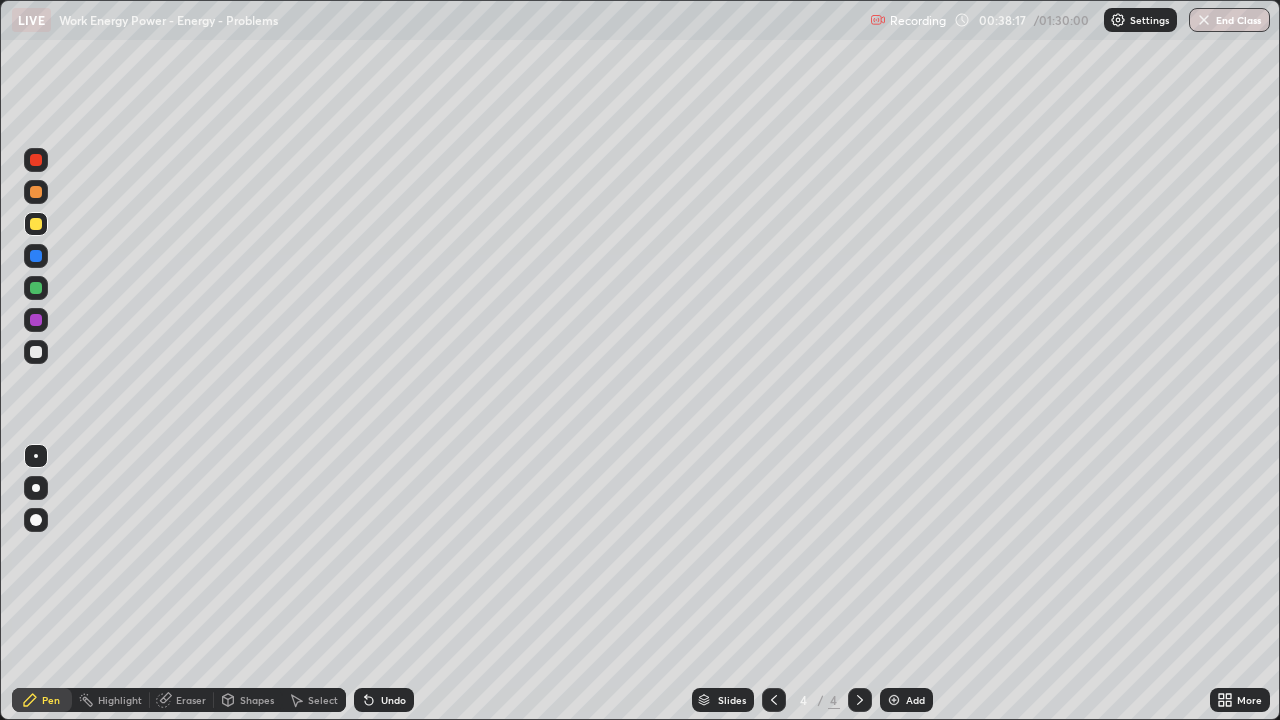 click at bounding box center (36, 288) 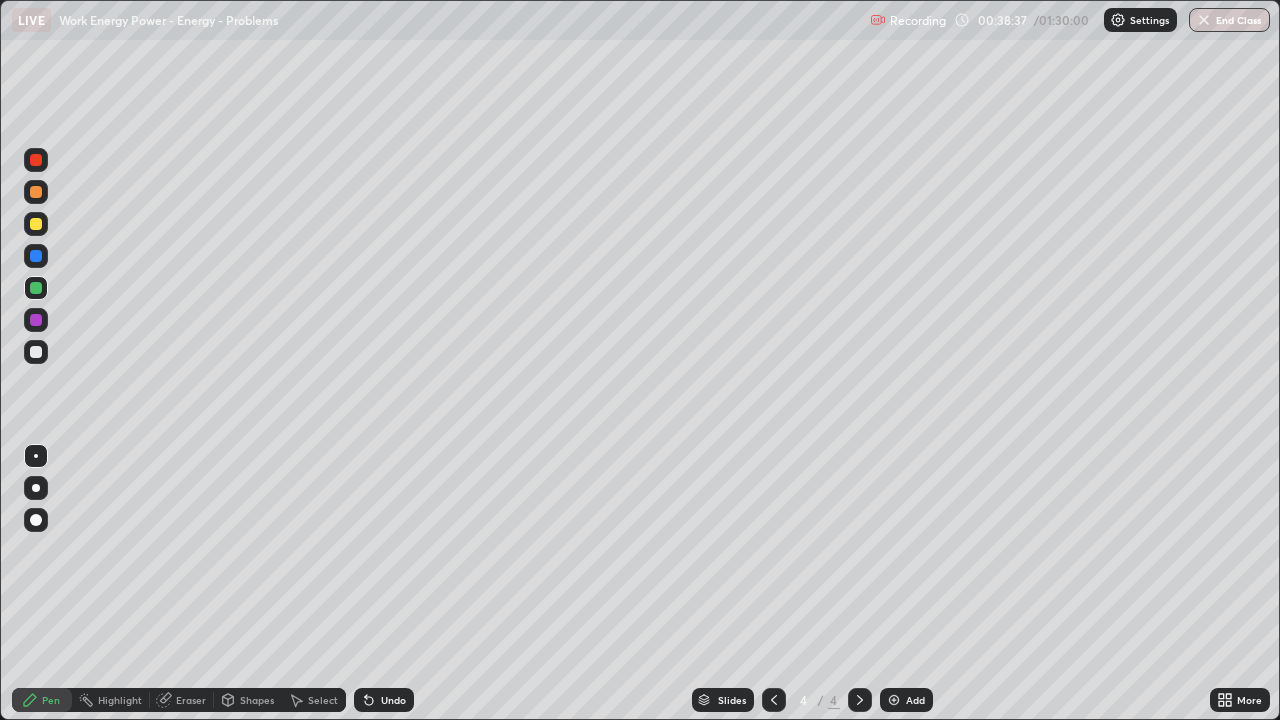 click on "Undo" at bounding box center [393, 700] 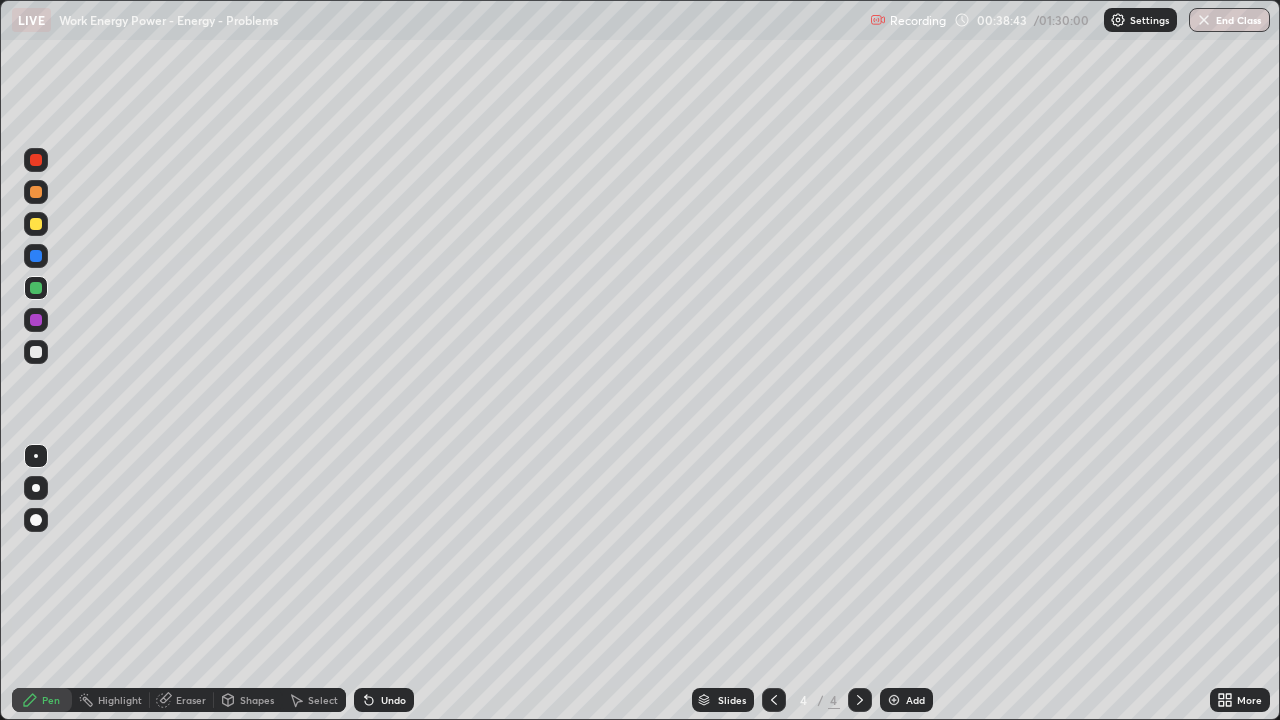click on "Undo" at bounding box center [393, 700] 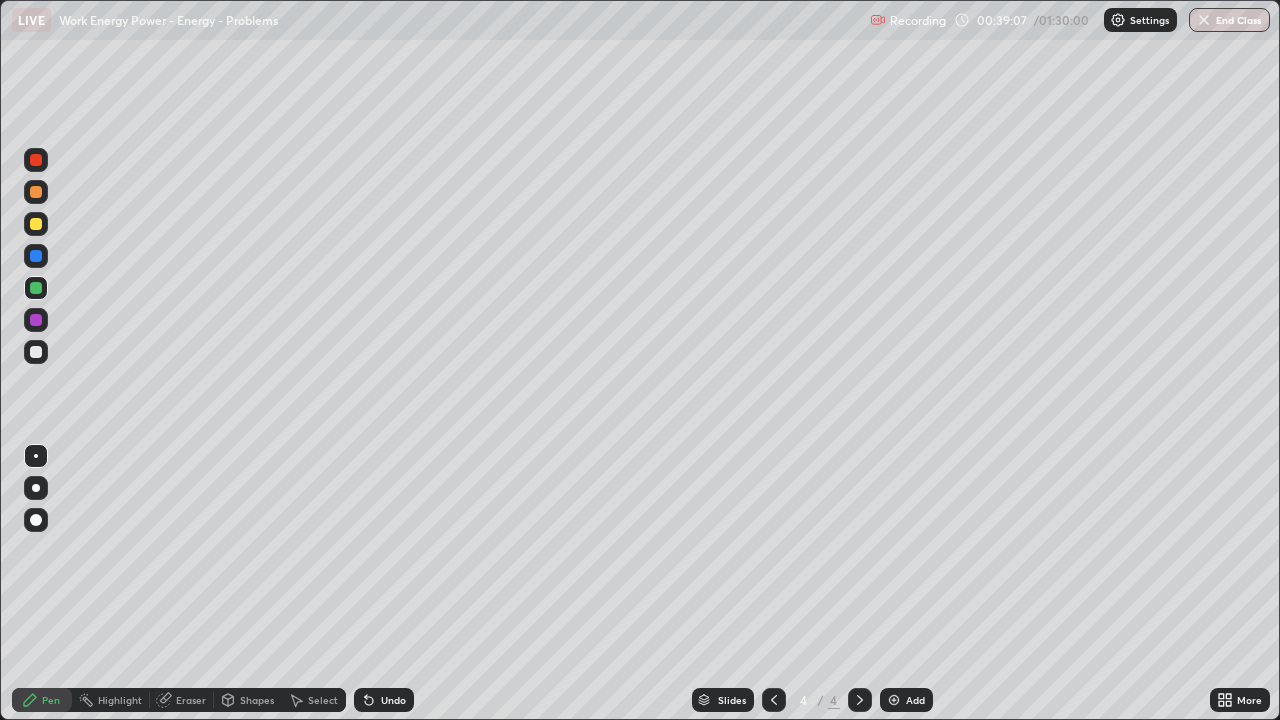 click at bounding box center (36, 352) 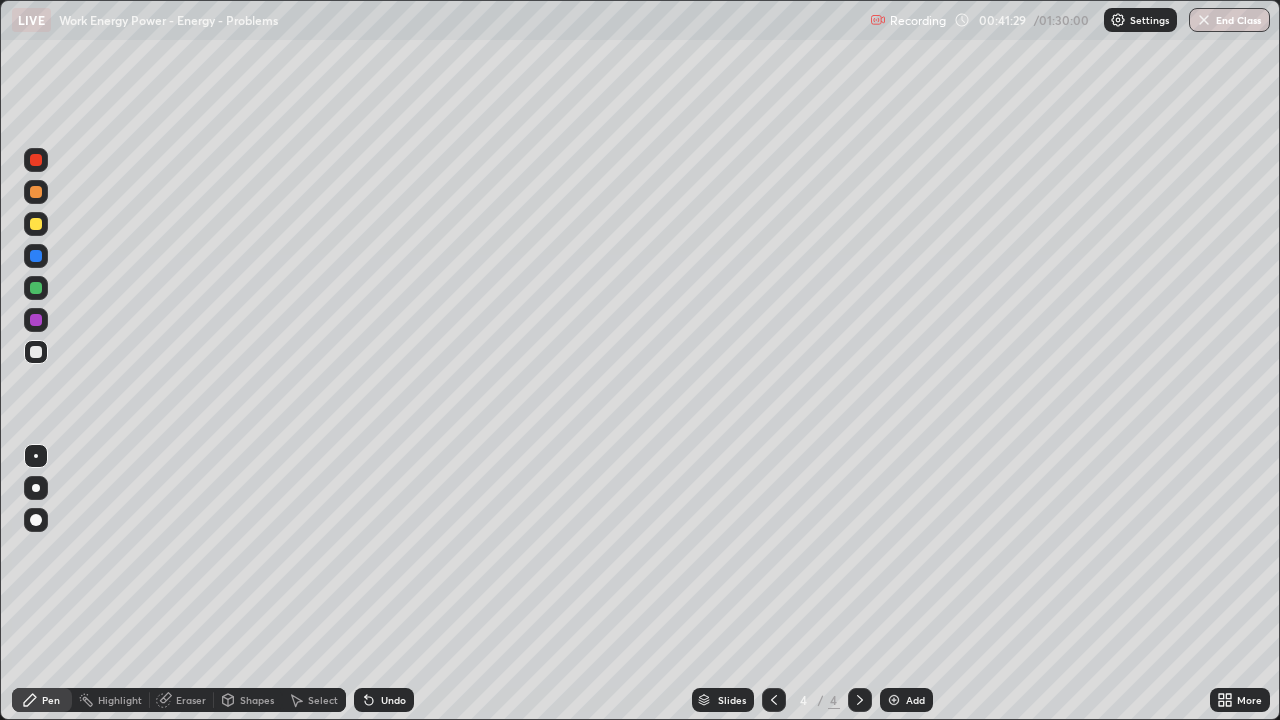 click at bounding box center (36, 288) 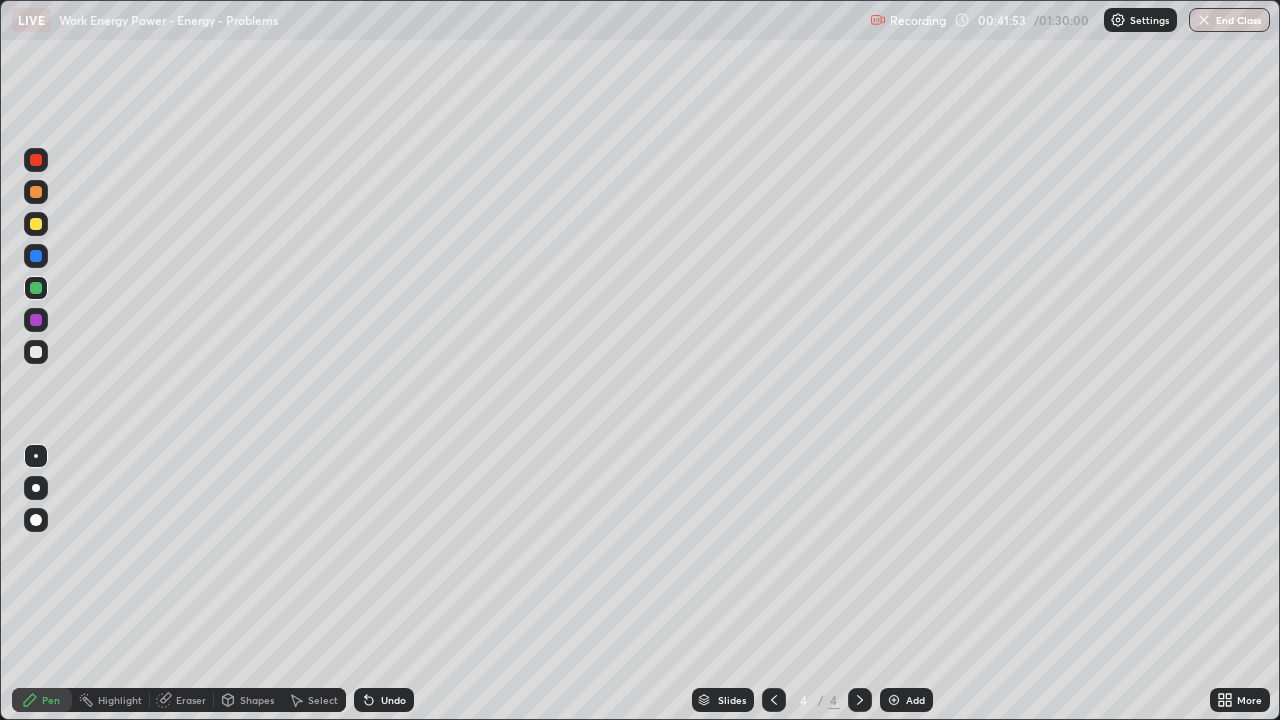 click on "Undo" at bounding box center [393, 700] 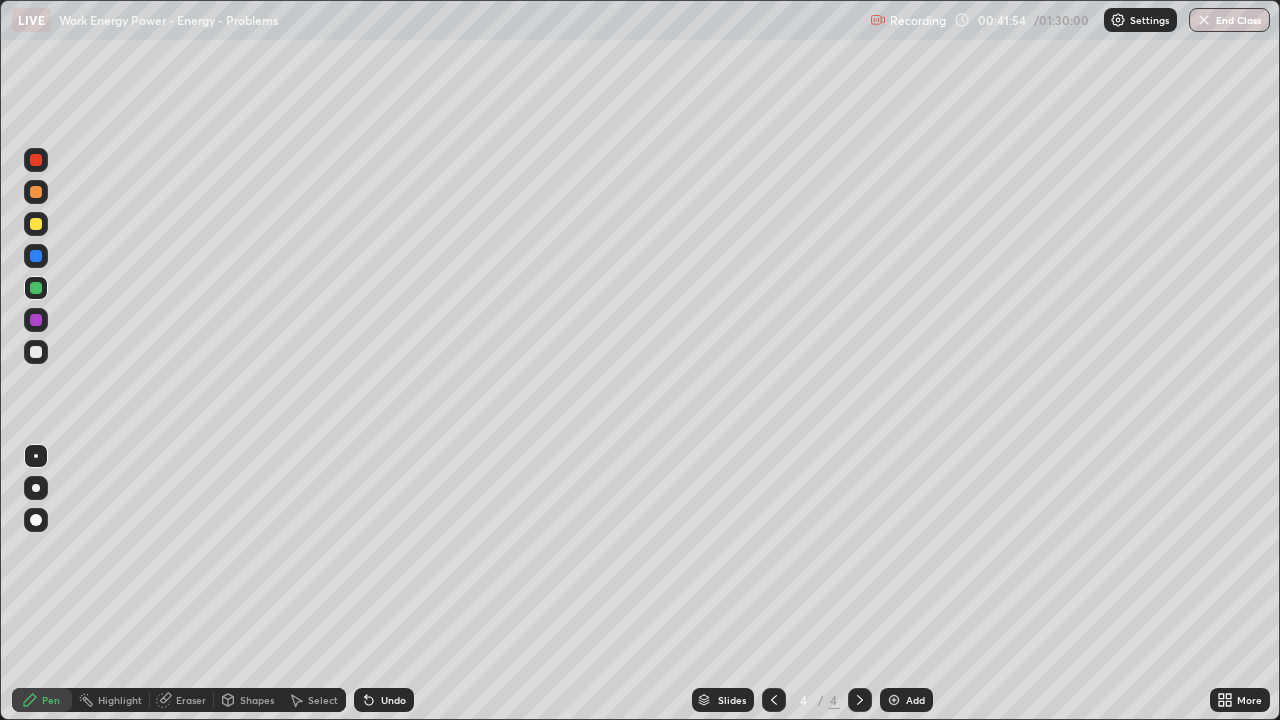 click on "Undo" at bounding box center (384, 700) 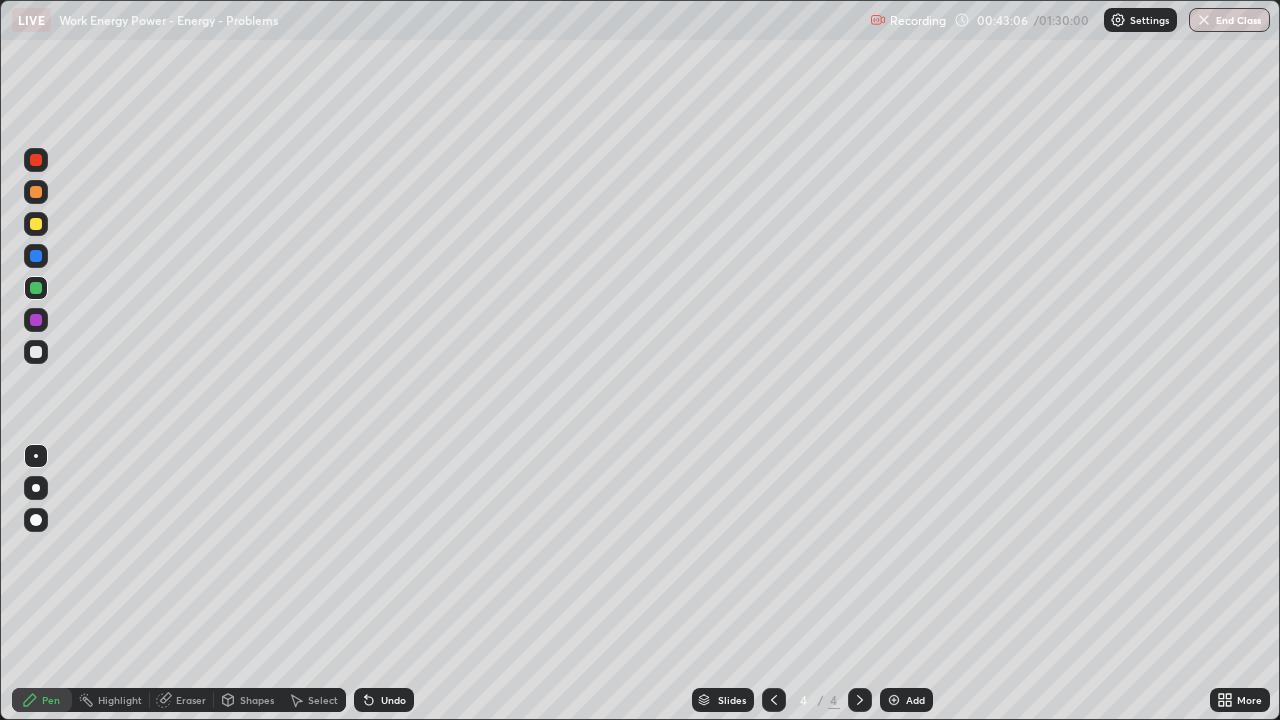 click on "Add" at bounding box center [906, 700] 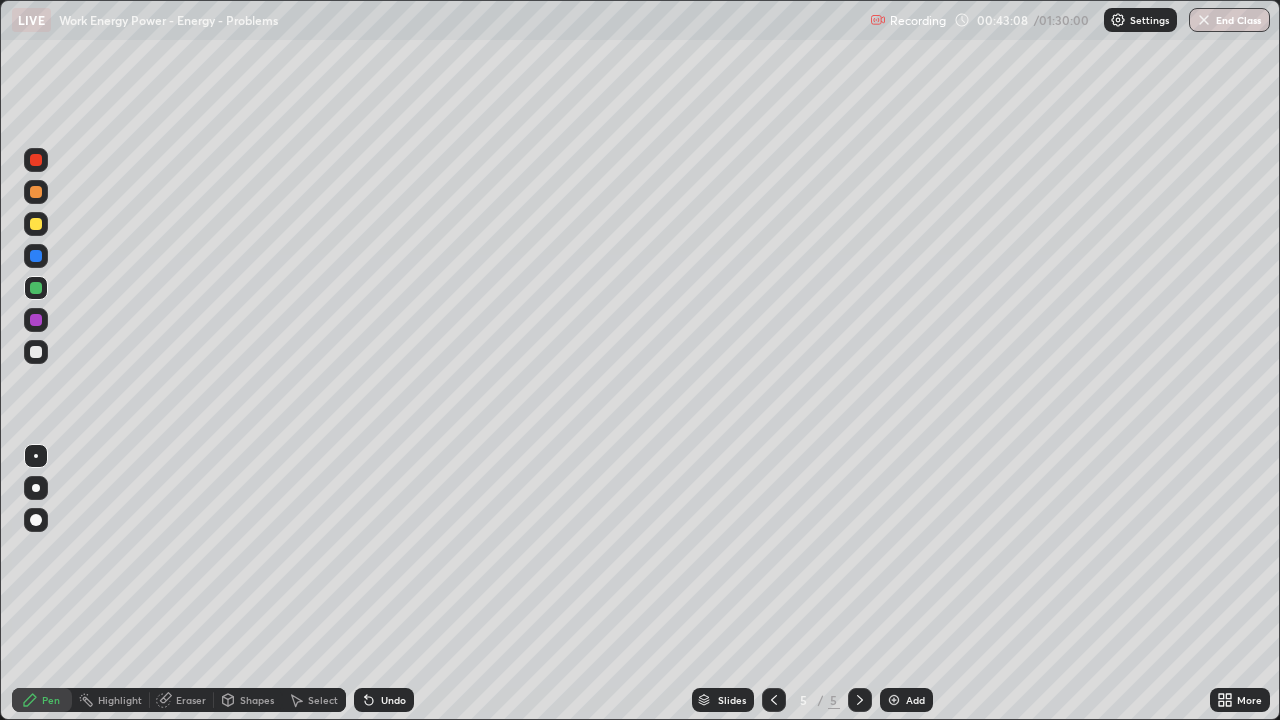 click at bounding box center (36, 224) 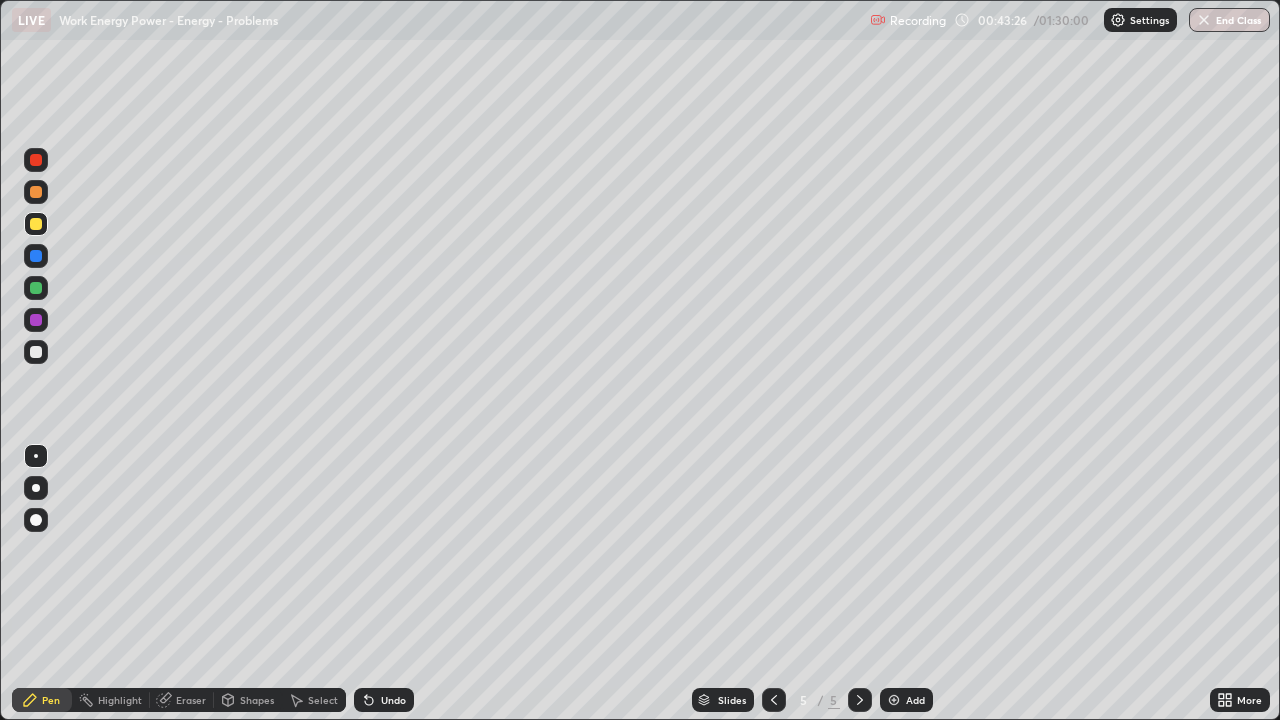 click 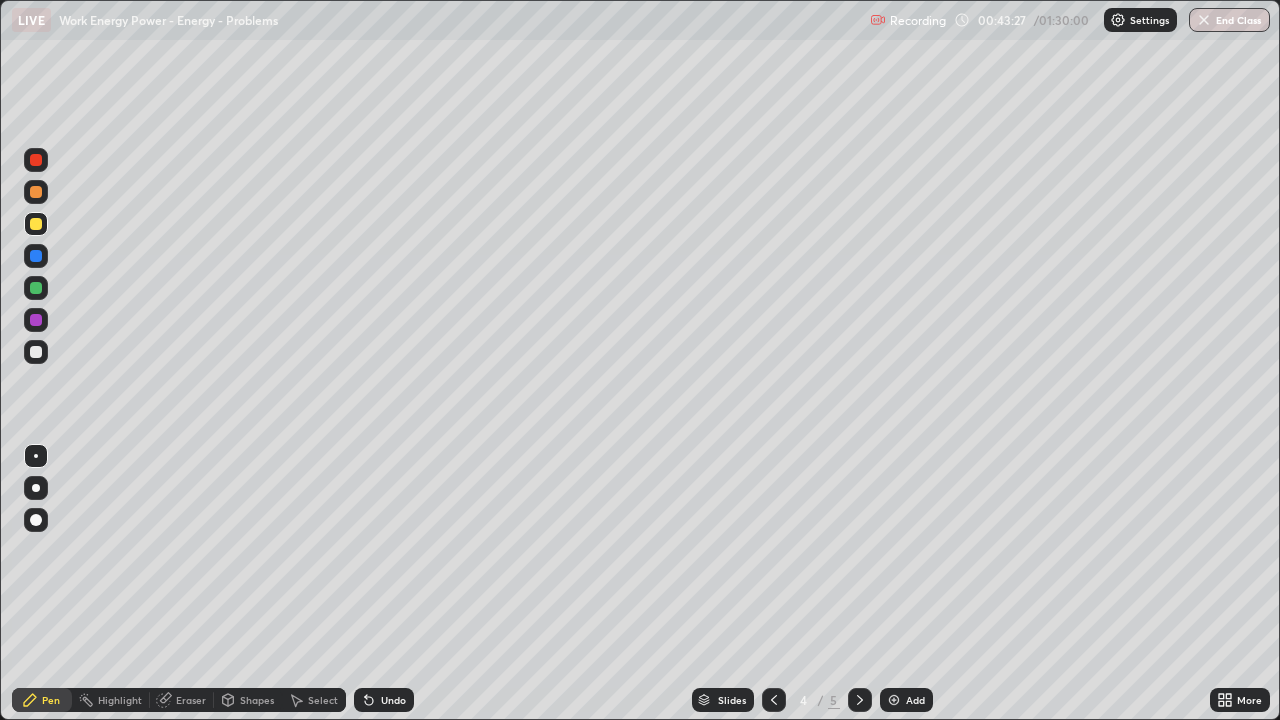 click 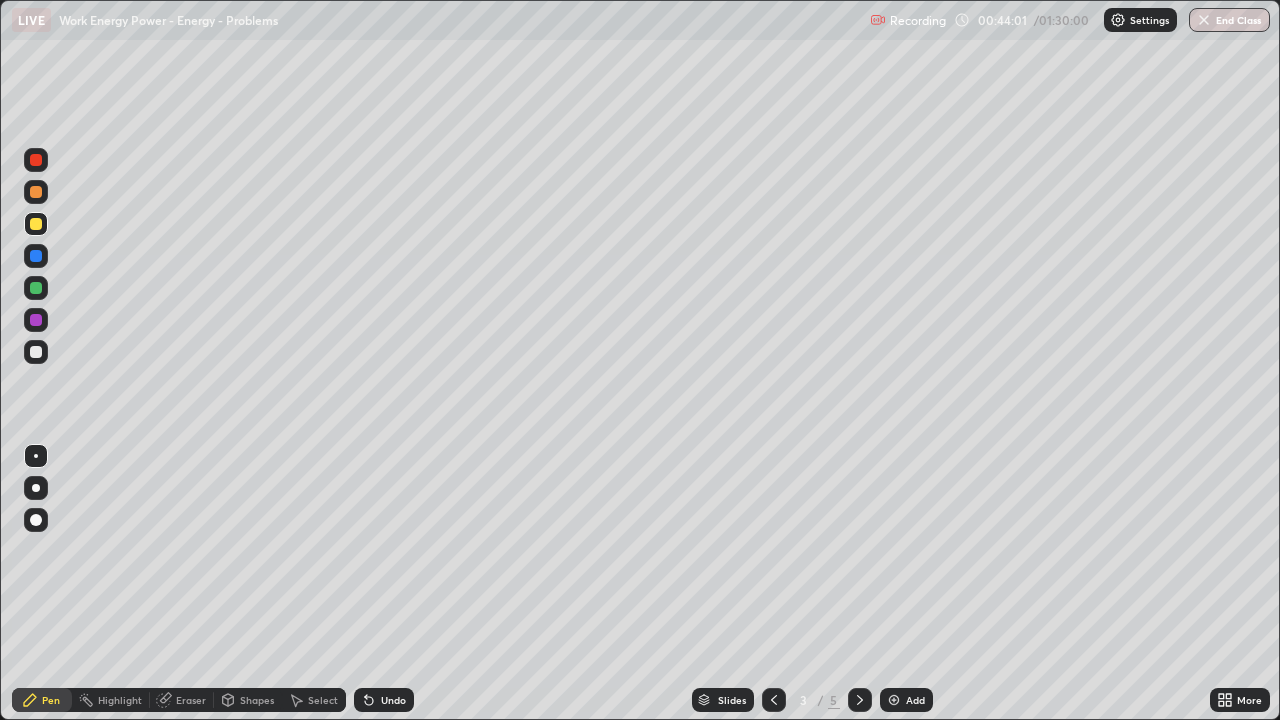 click at bounding box center [860, 700] 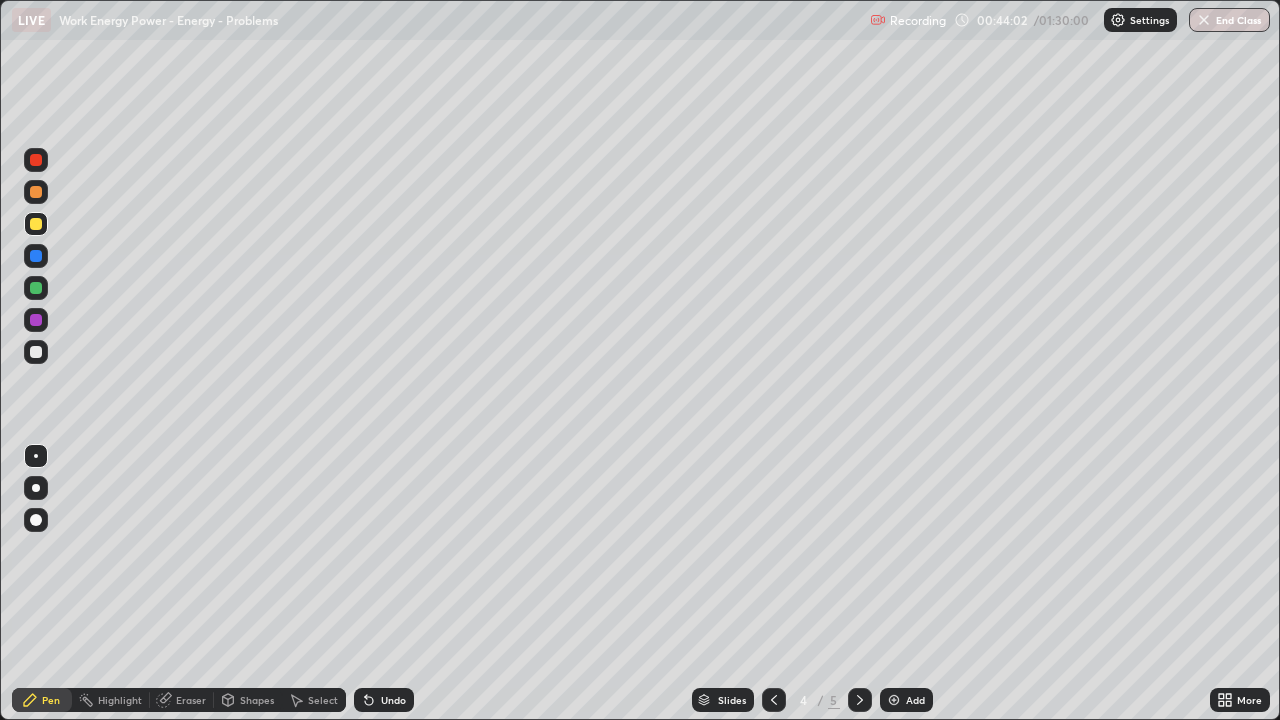 click 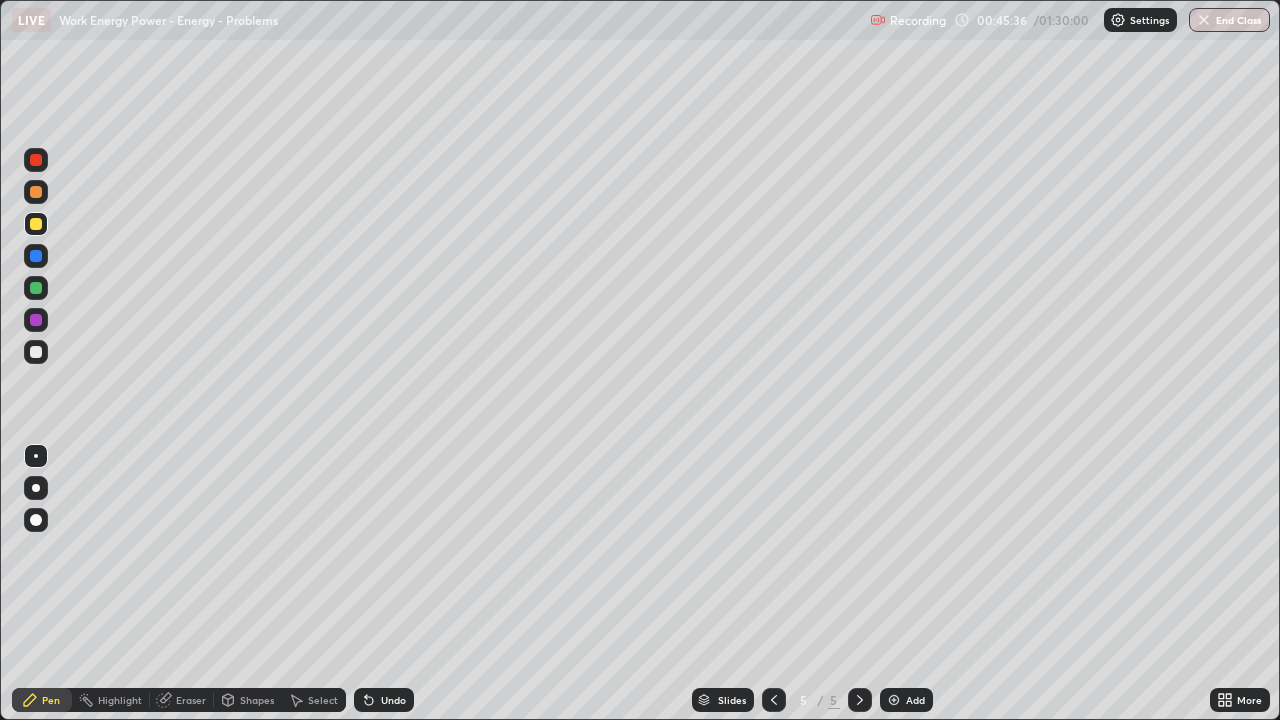 click at bounding box center (36, 352) 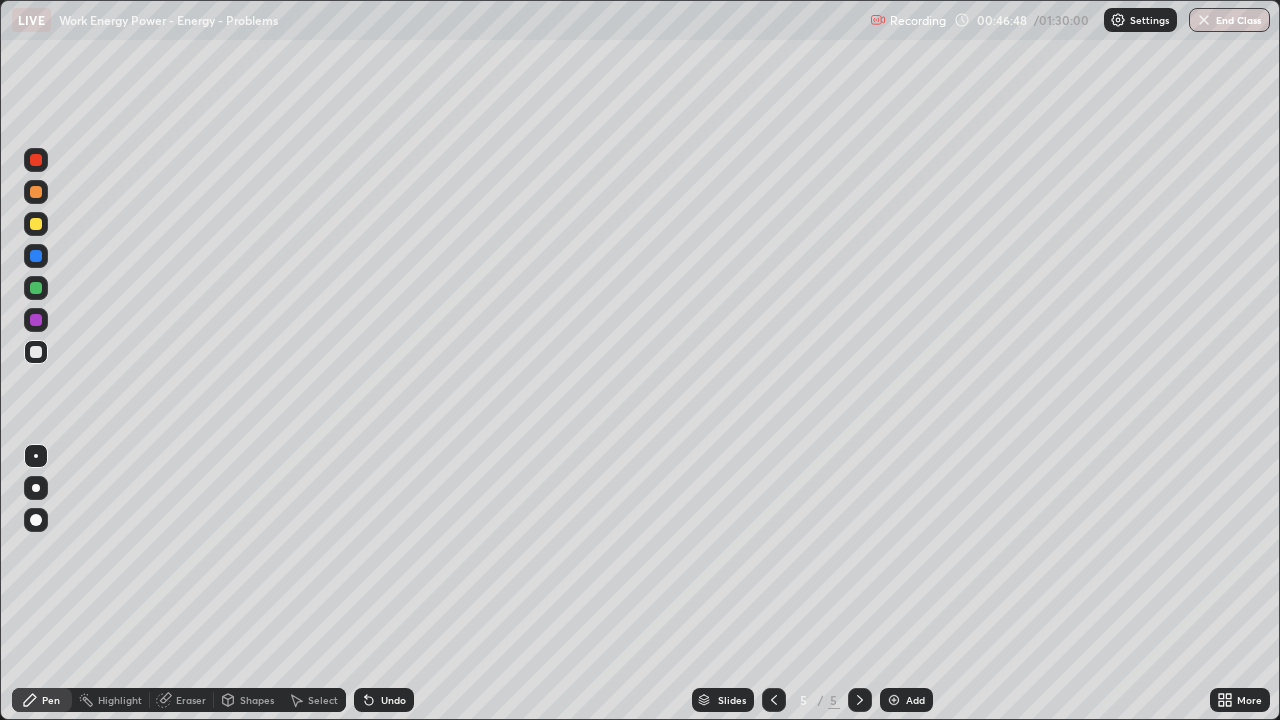 click at bounding box center [36, 224] 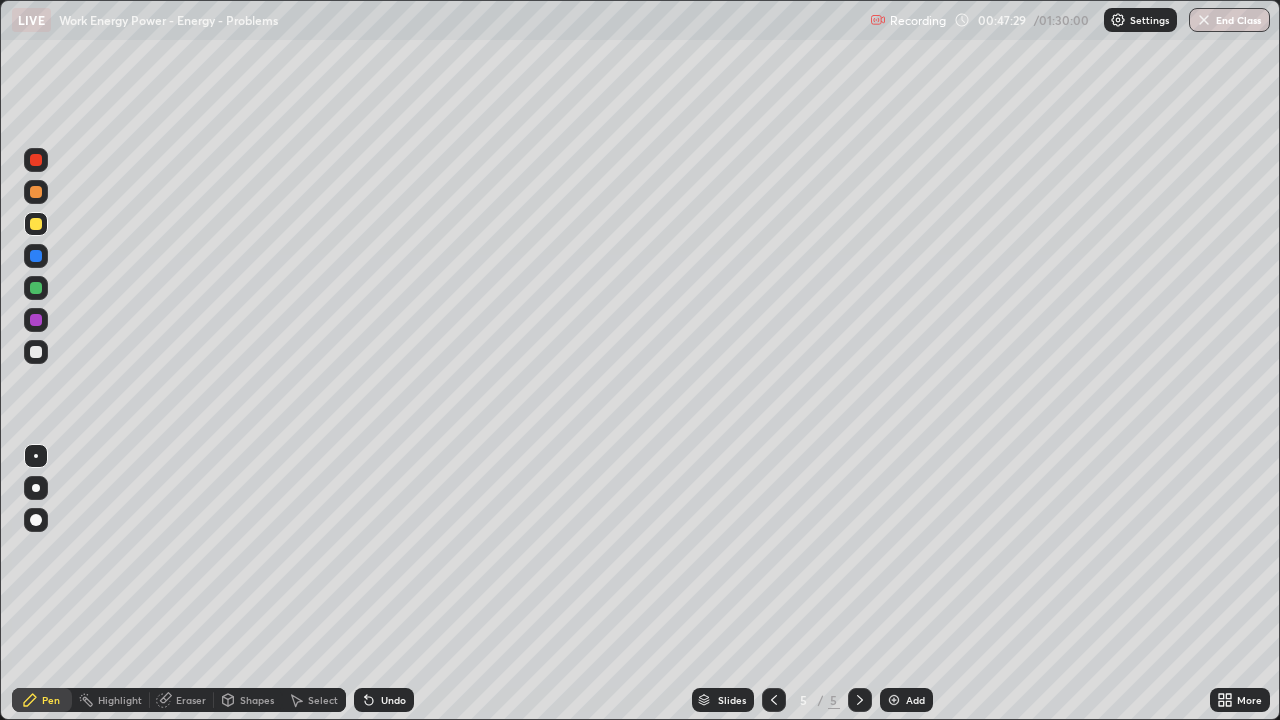 click at bounding box center [36, 288] 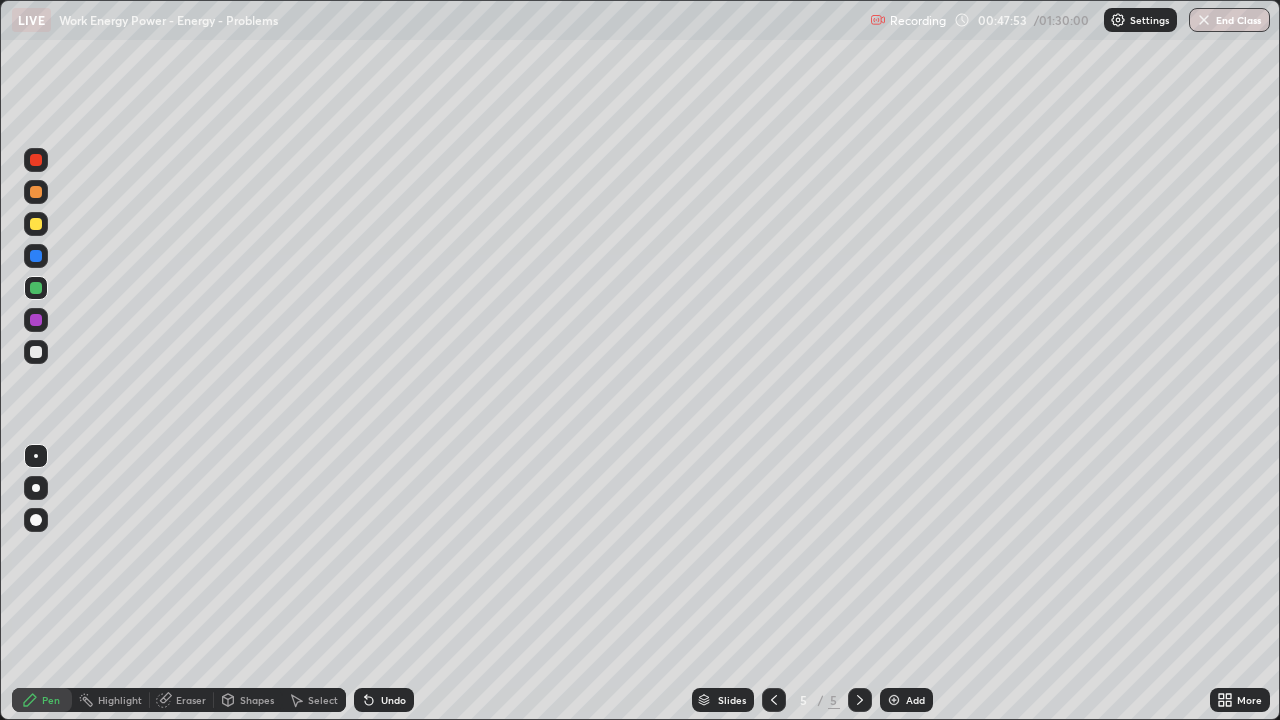click at bounding box center (36, 352) 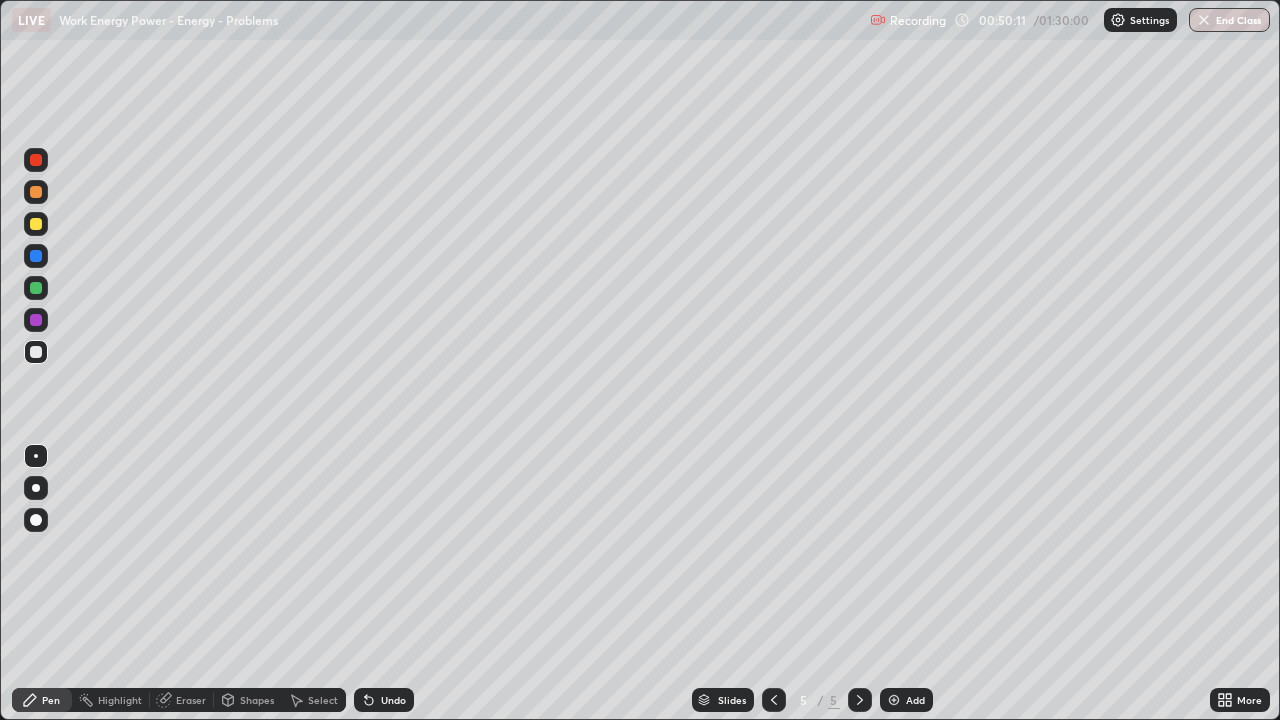 click at bounding box center (36, 192) 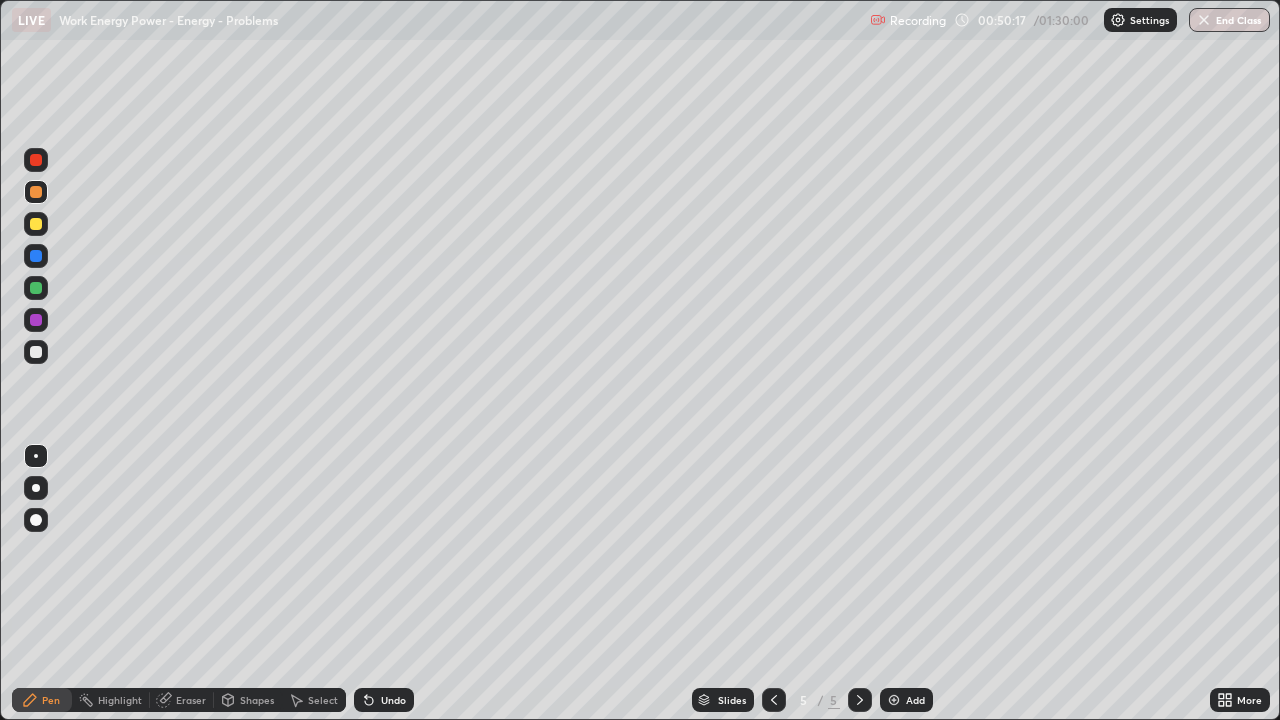 click on "Undo" at bounding box center [393, 700] 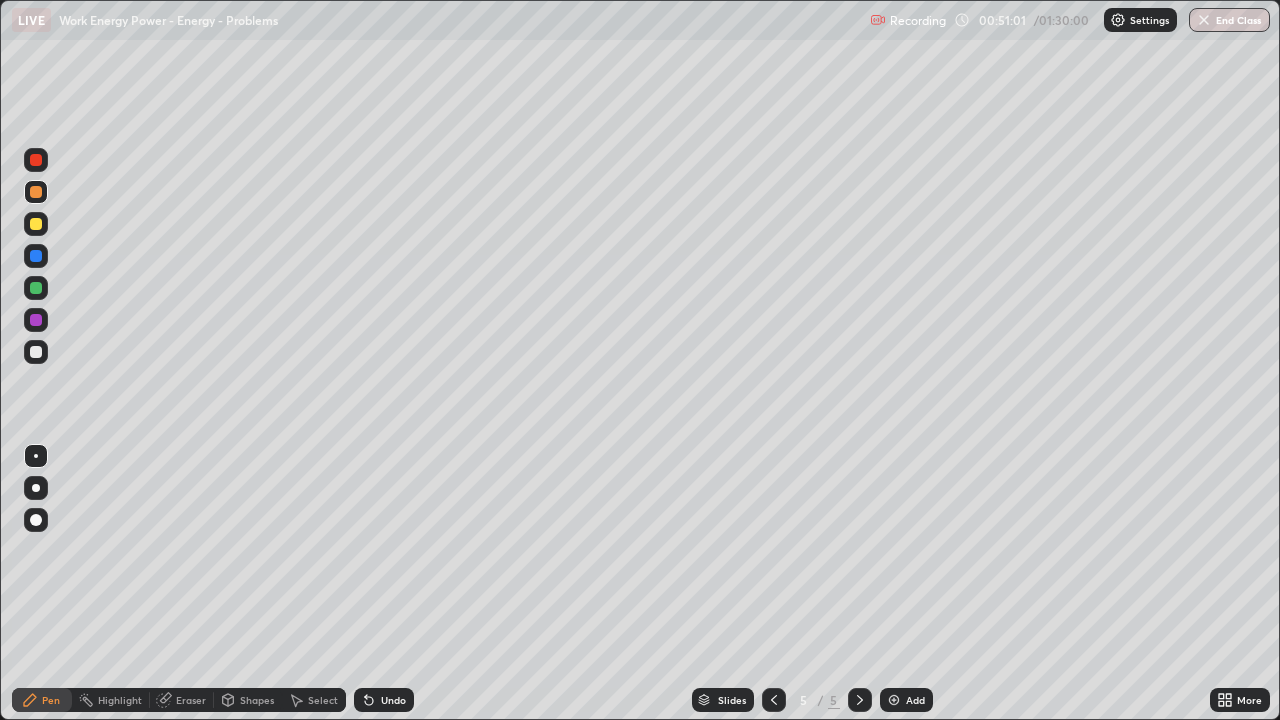 click at bounding box center [36, 352] 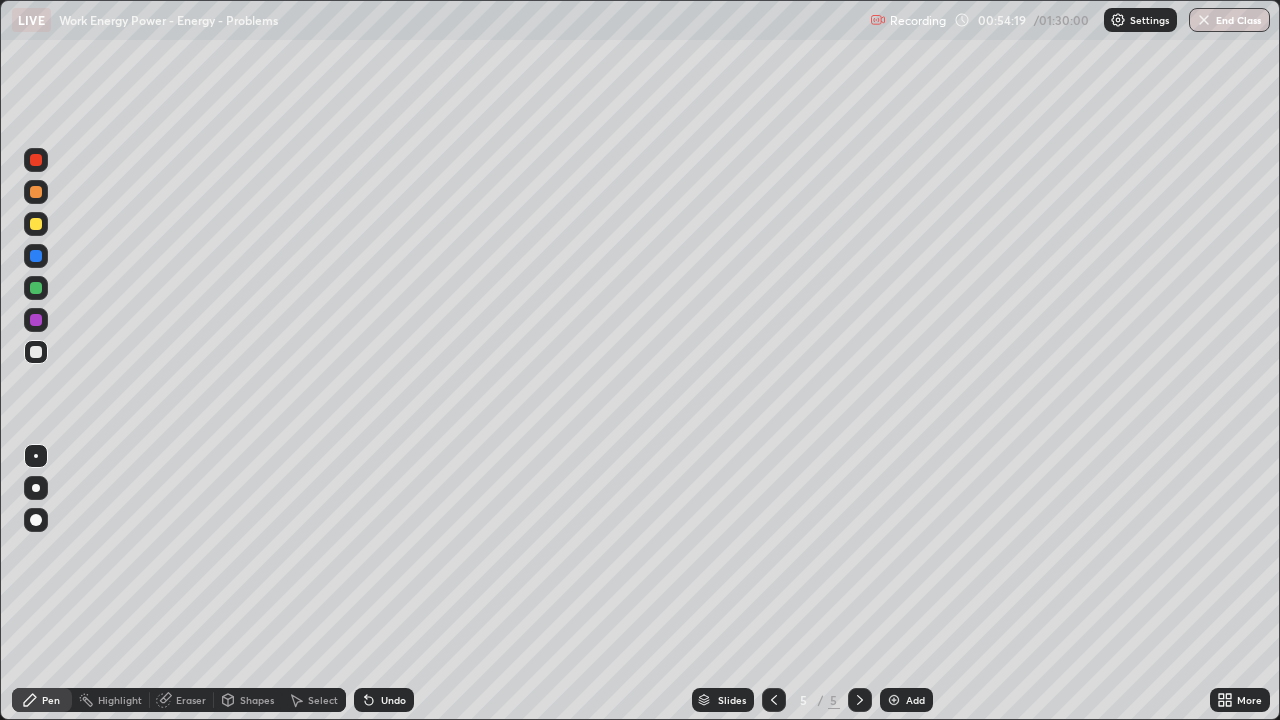 click at bounding box center [894, 700] 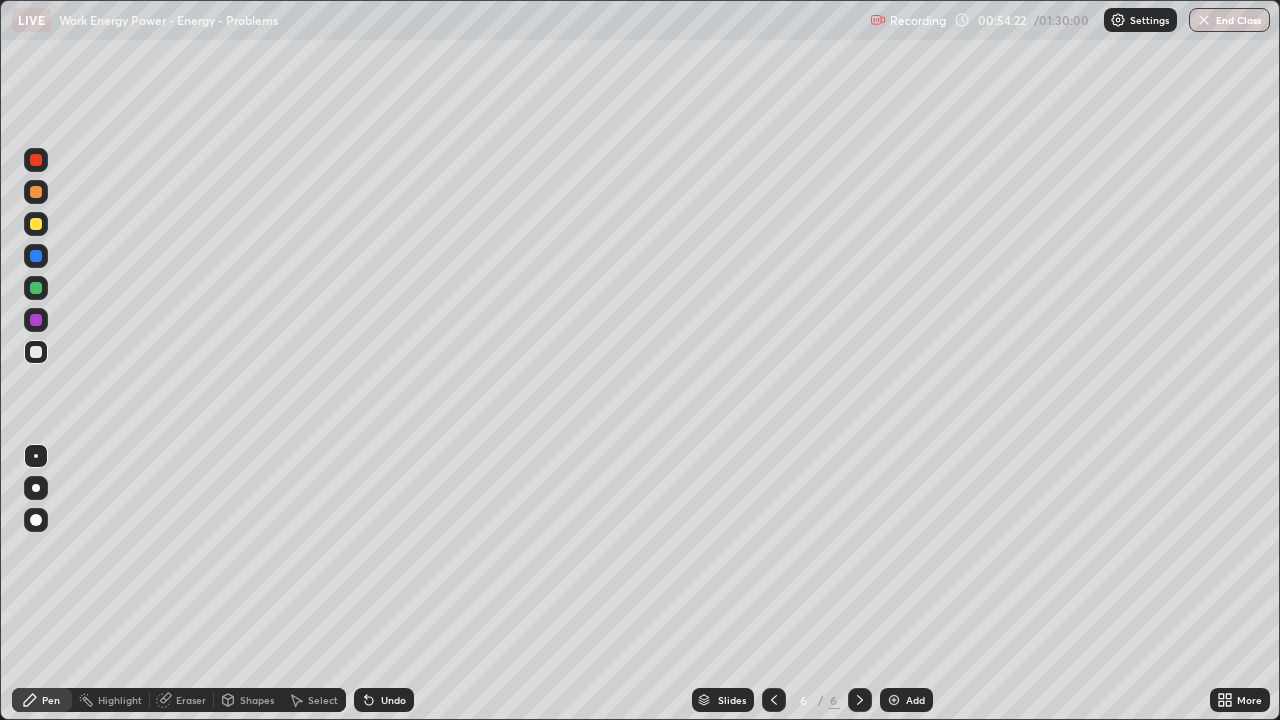 click at bounding box center (36, 352) 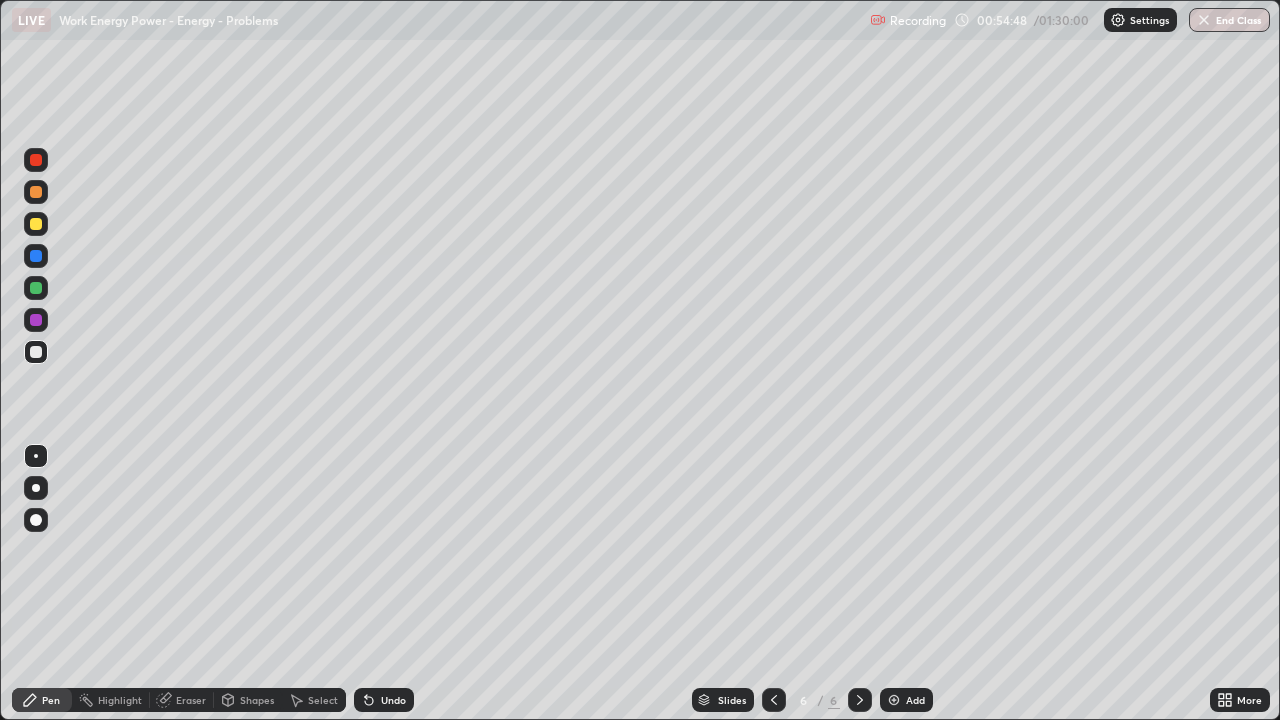 click at bounding box center [36, 256] 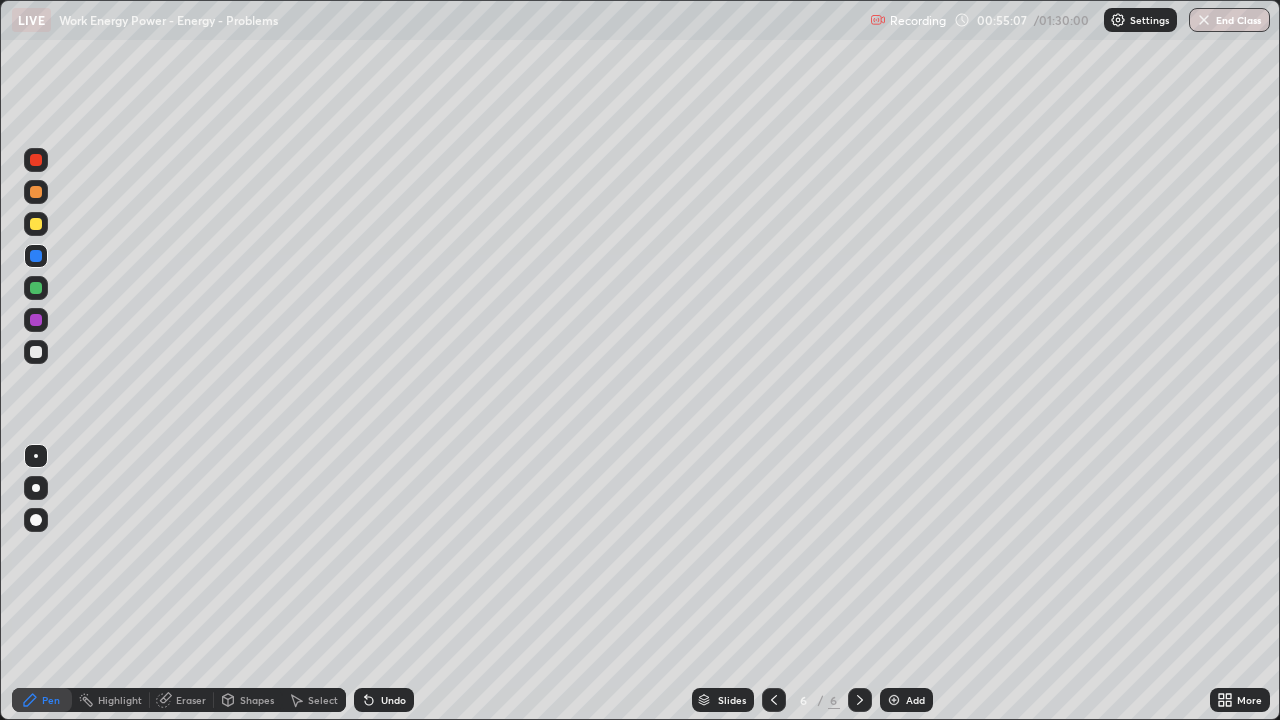 click at bounding box center (36, 352) 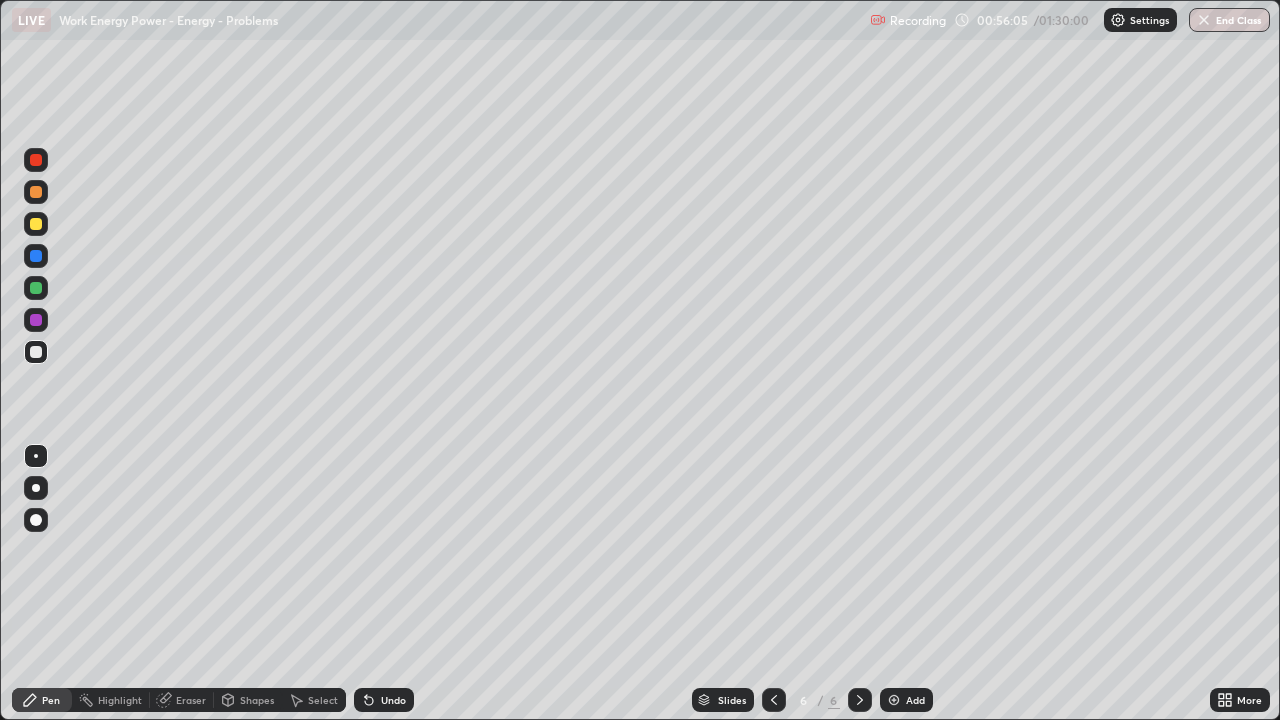 click at bounding box center (36, 256) 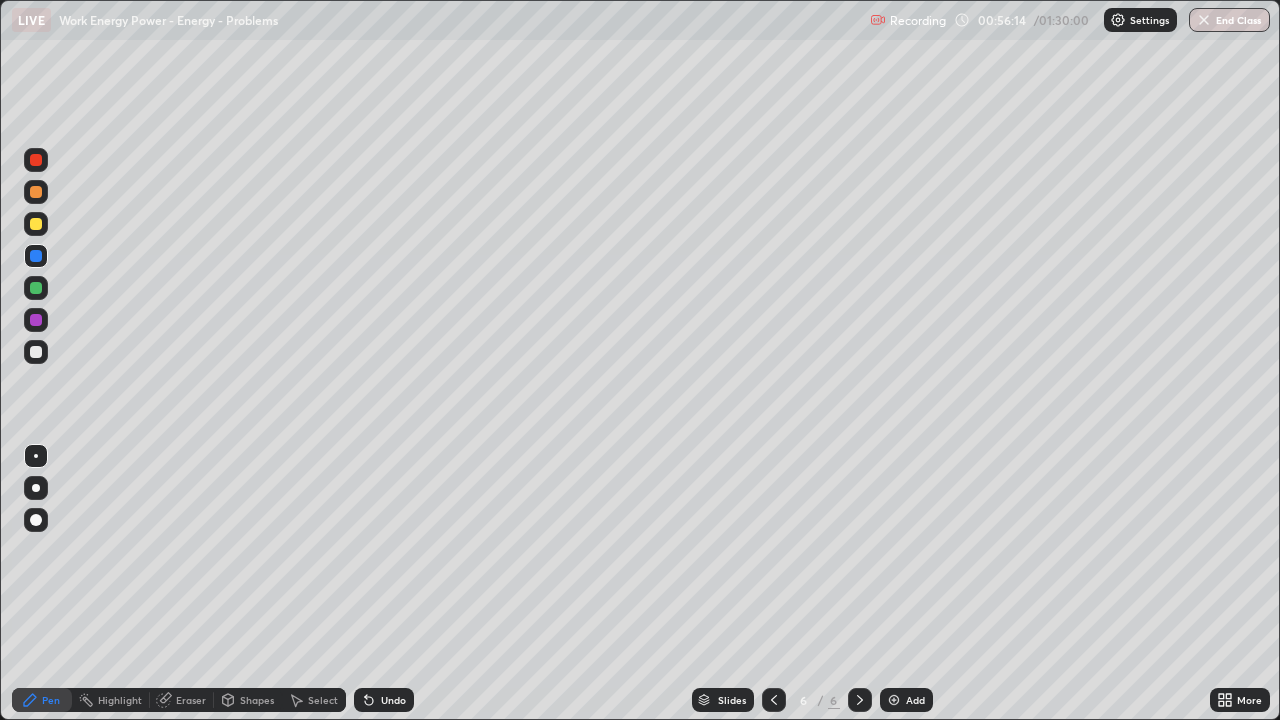click at bounding box center [36, 352] 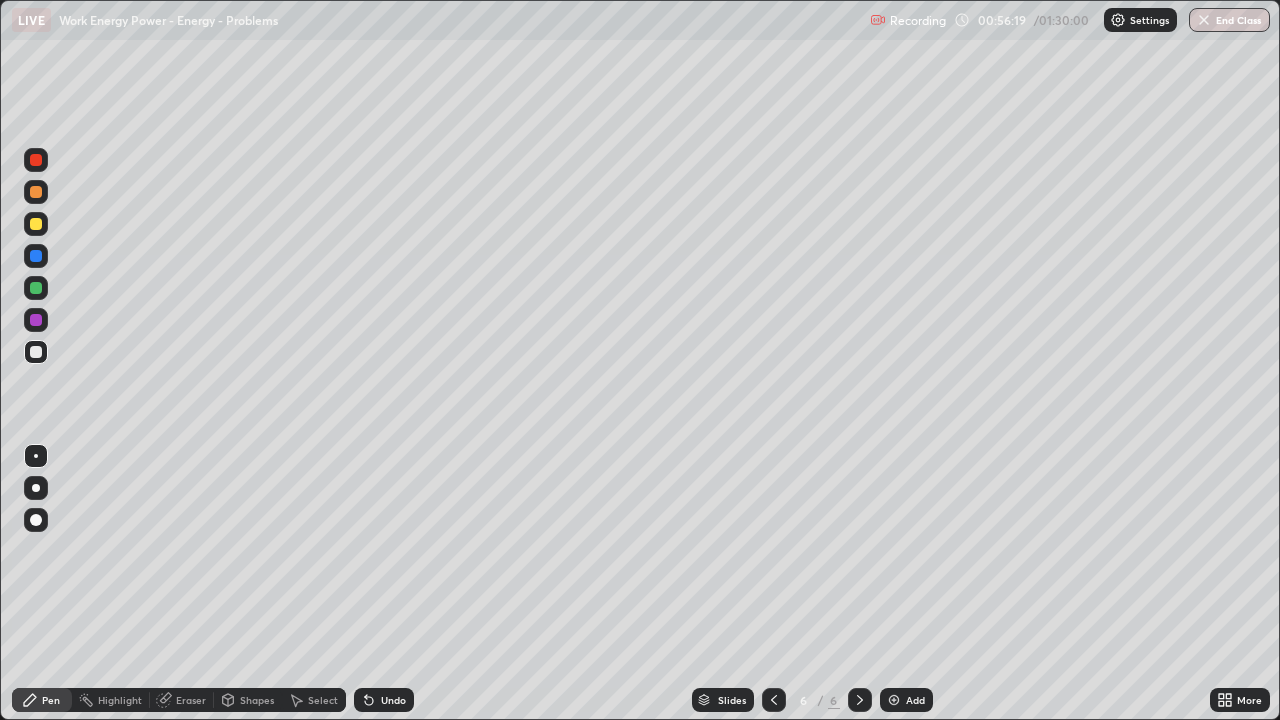 click at bounding box center (36, 256) 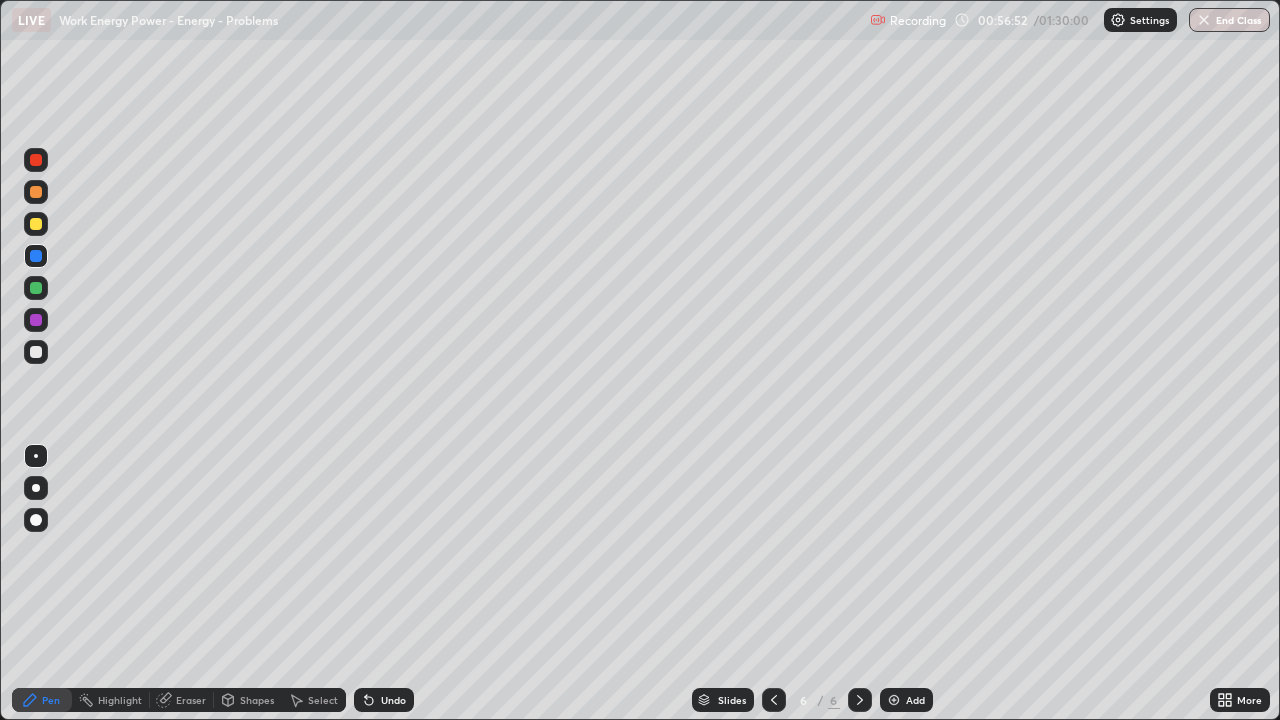 click at bounding box center (36, 224) 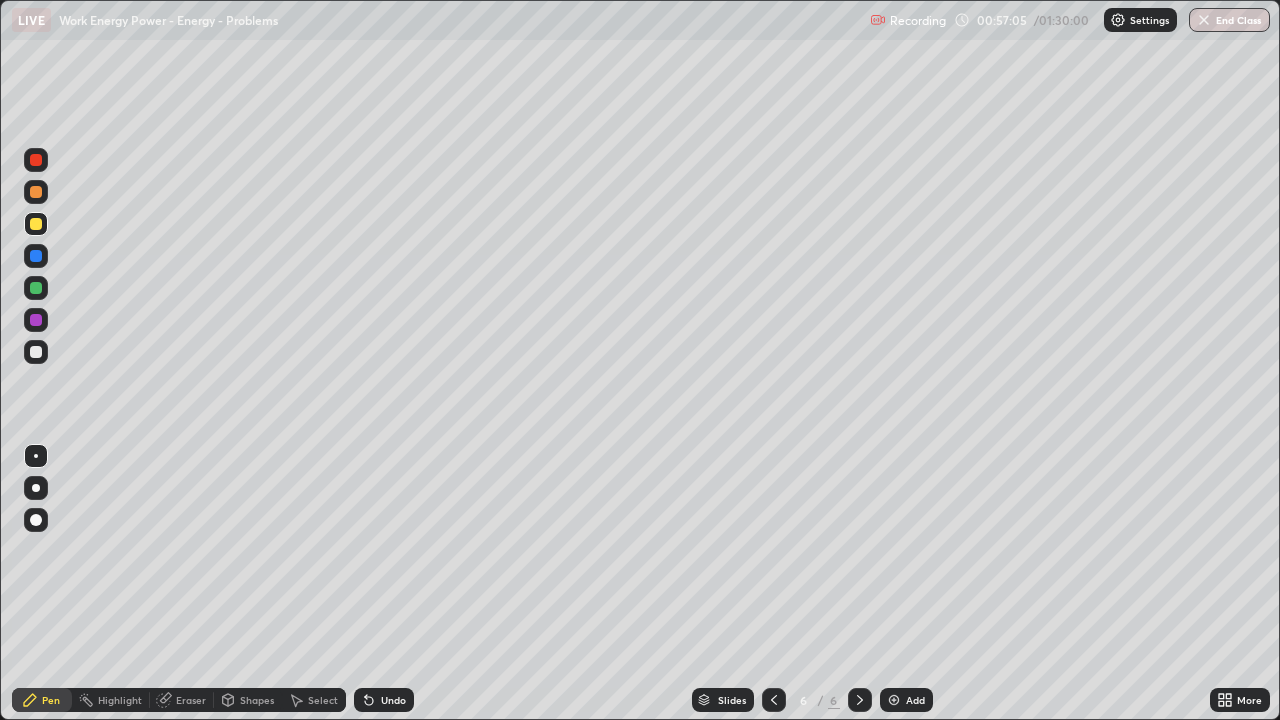 click on "Undo" at bounding box center (393, 700) 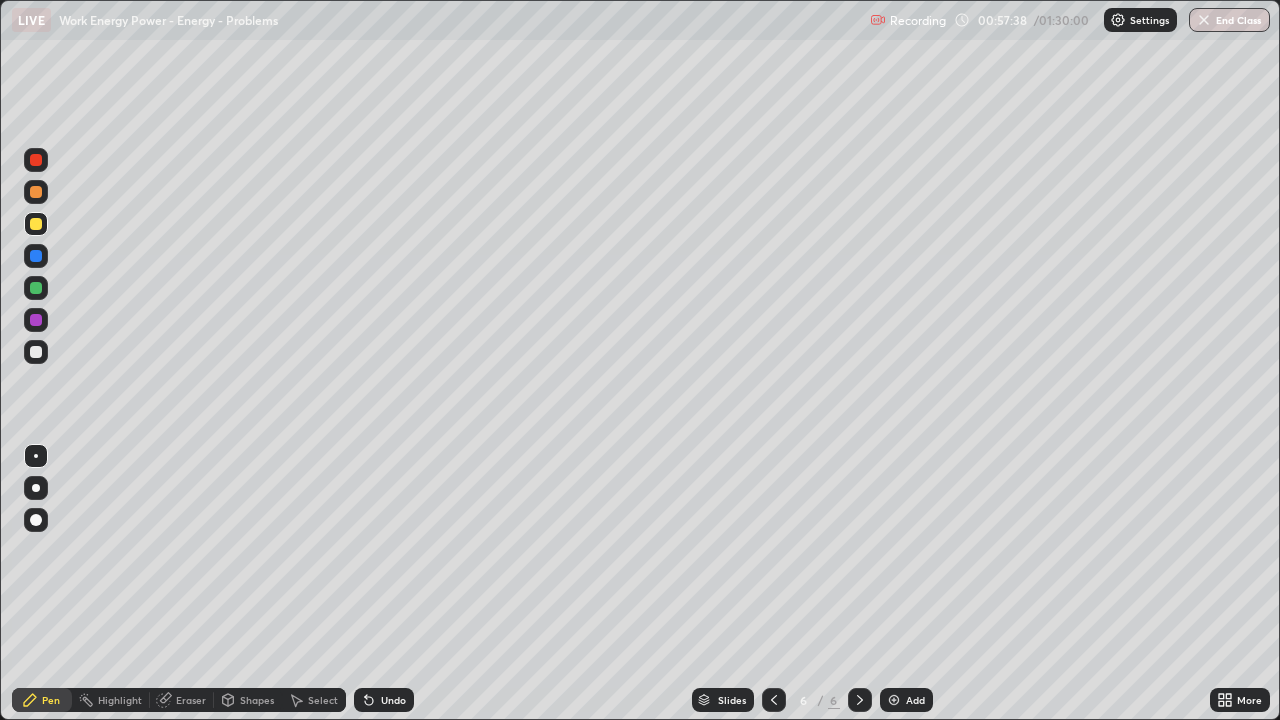 click at bounding box center [36, 352] 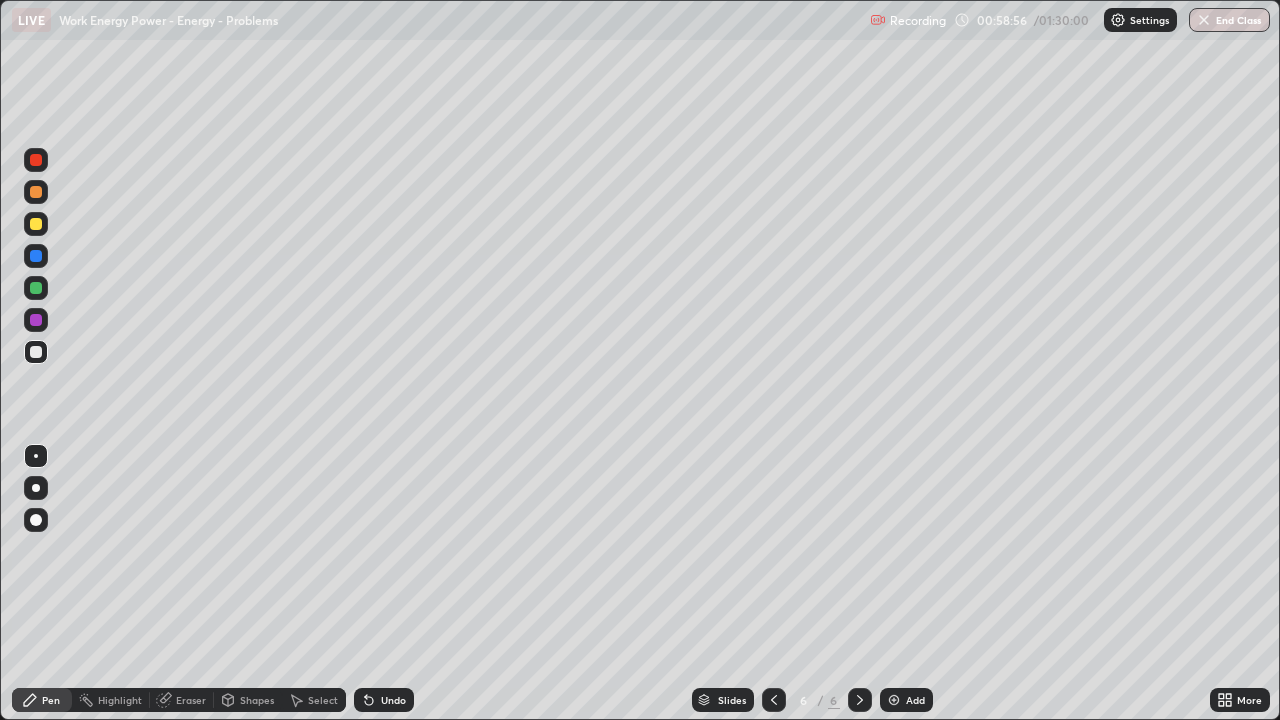 click at bounding box center (36, 288) 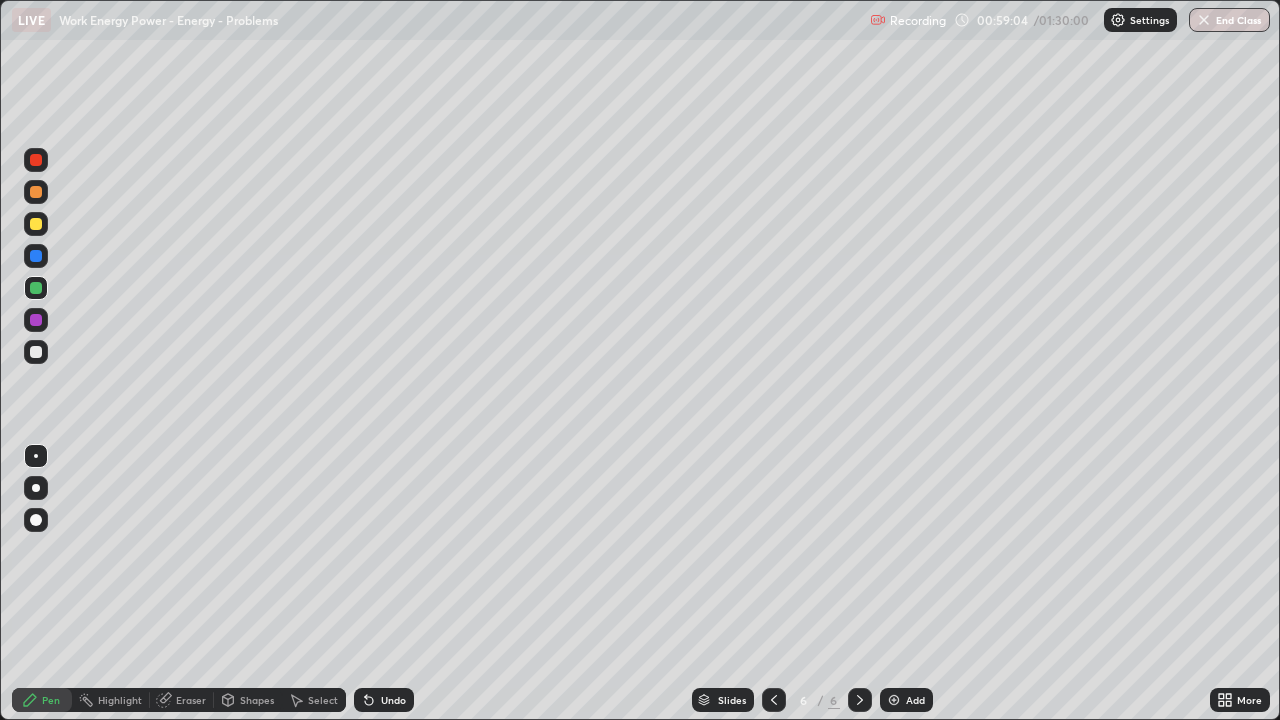 click on "Undo" at bounding box center (393, 700) 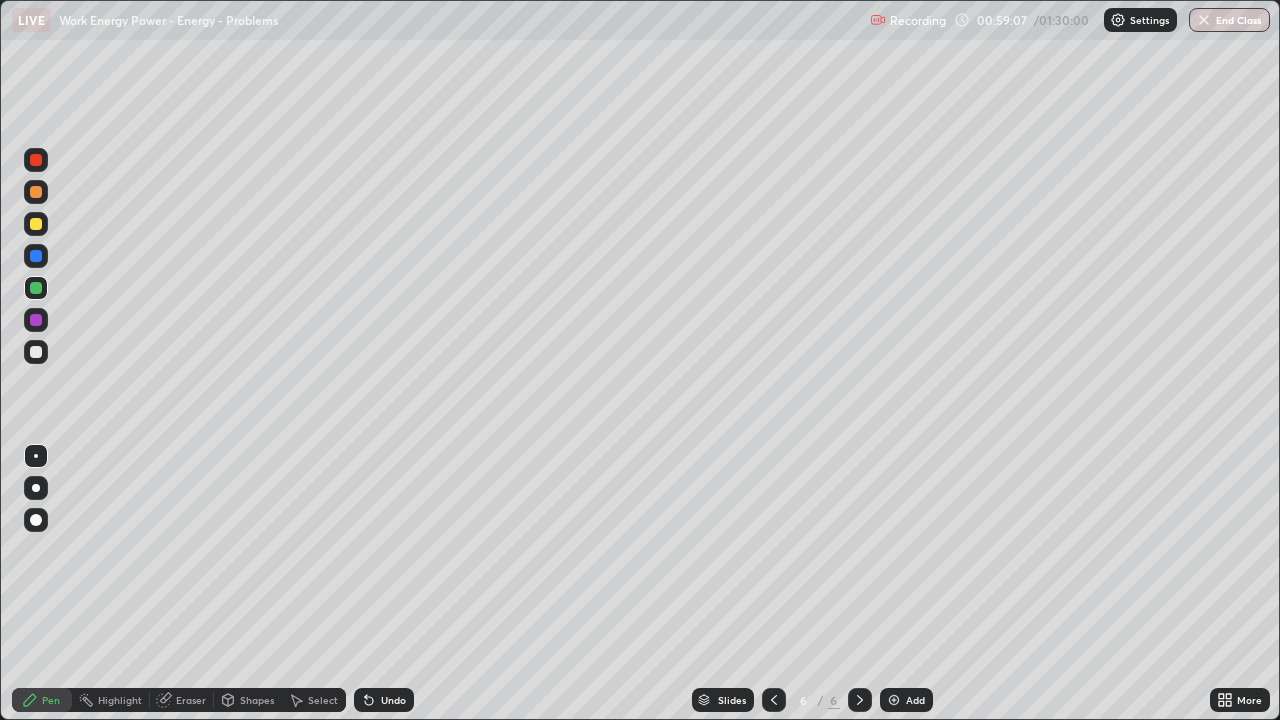click at bounding box center [36, 352] 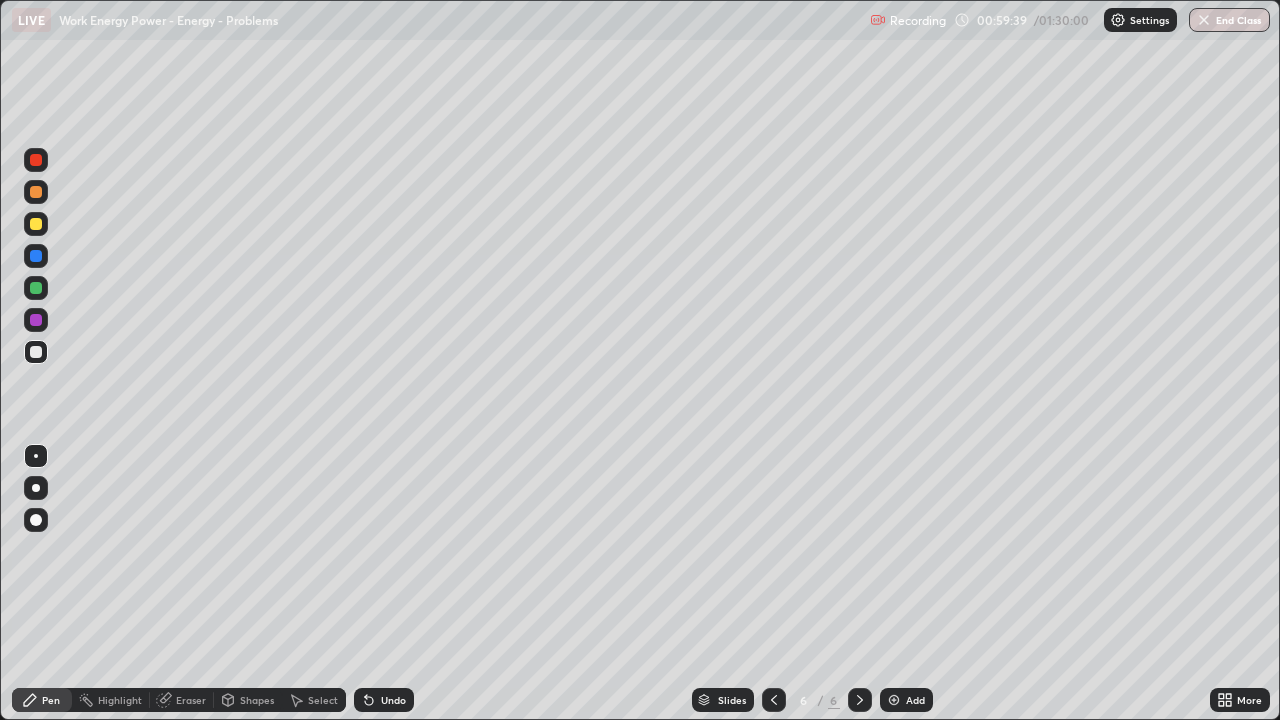 click on "Add" at bounding box center (915, 700) 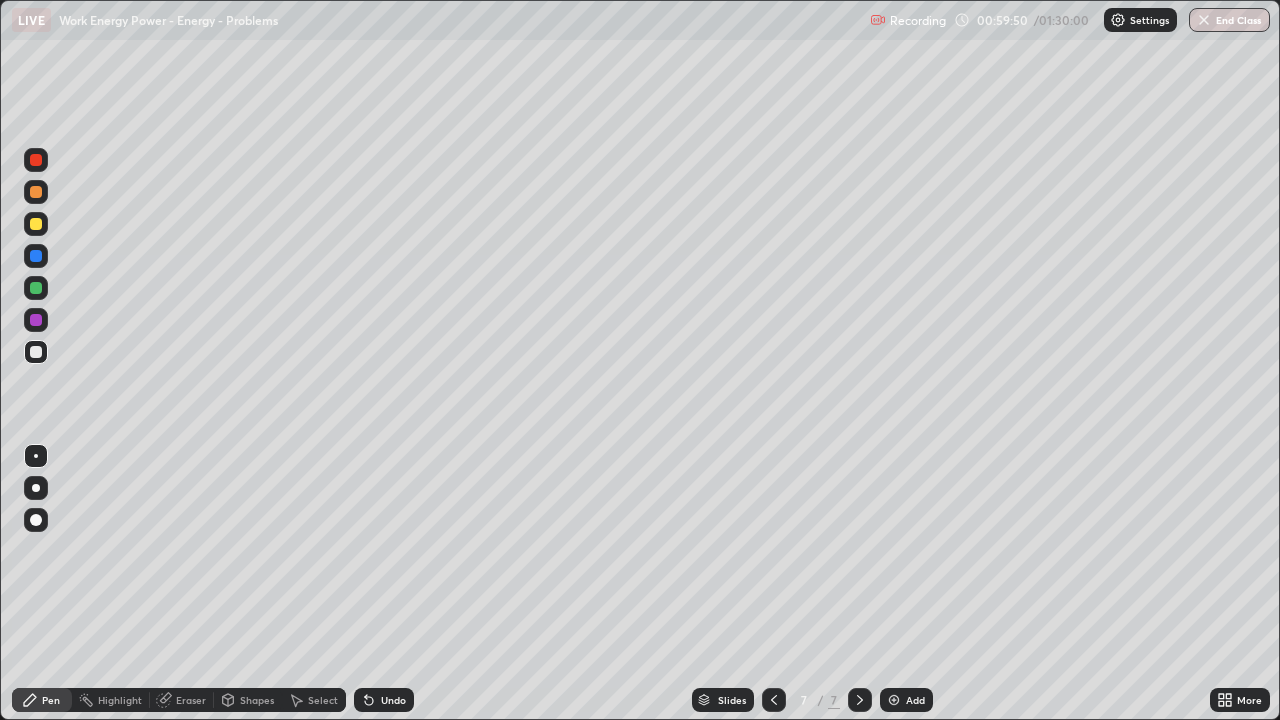click on "Undo" at bounding box center (393, 700) 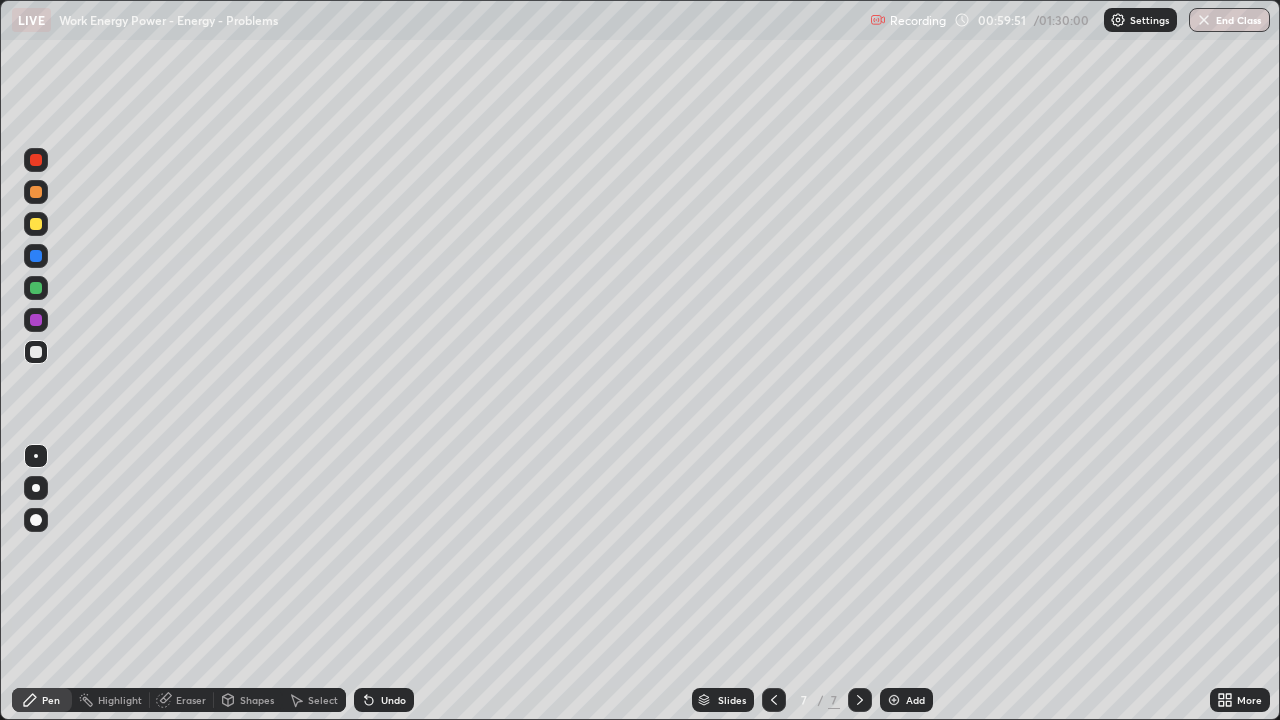 click on "Undo" at bounding box center (393, 700) 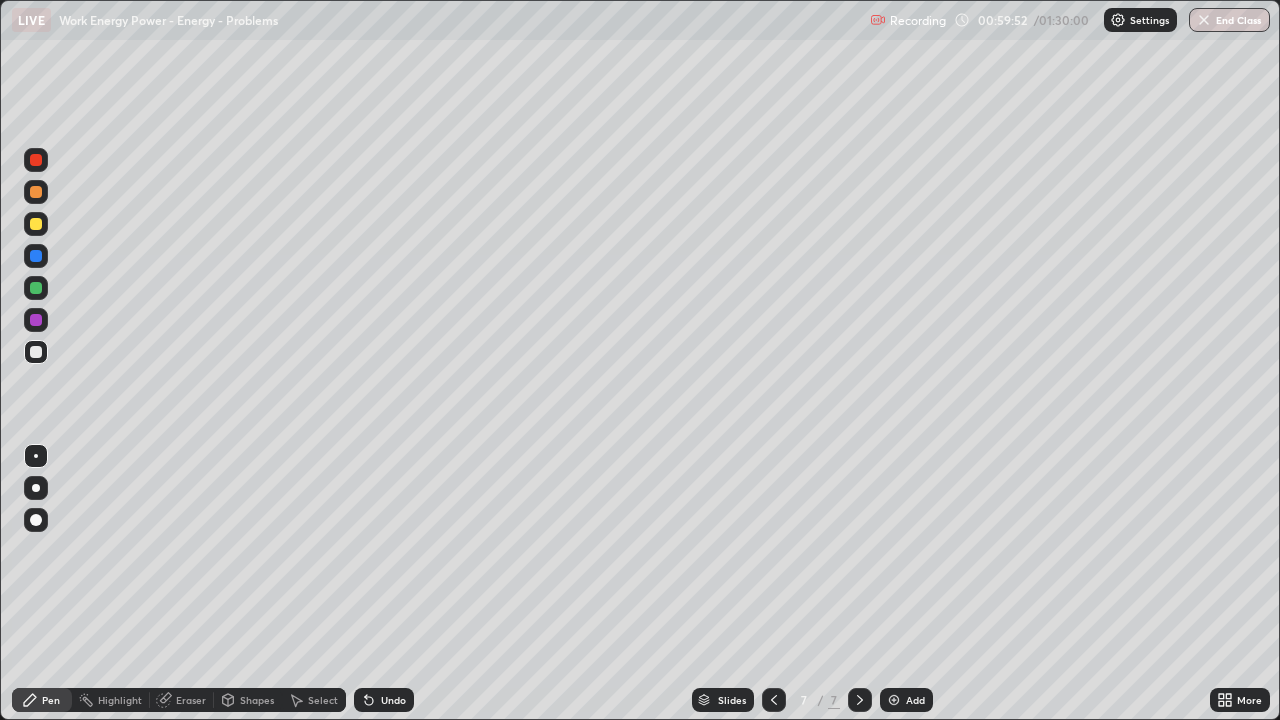 click on "Undo" at bounding box center [393, 700] 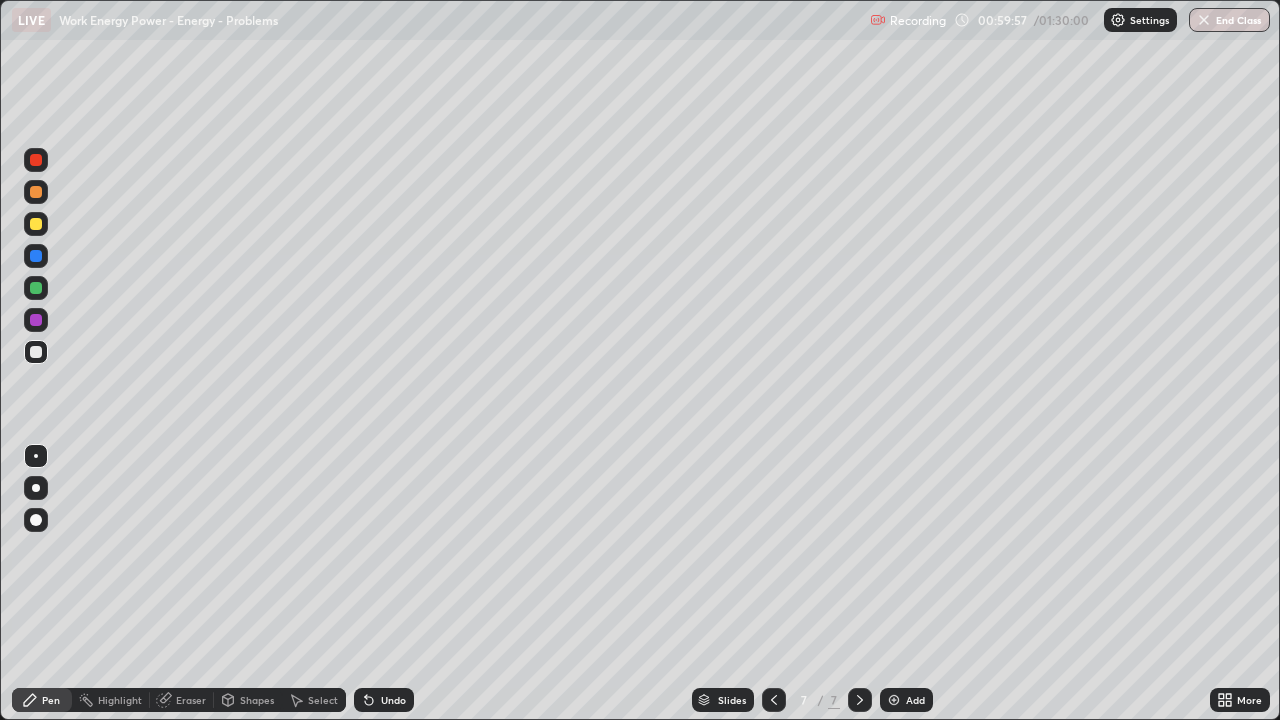 click on "Undo" at bounding box center (393, 700) 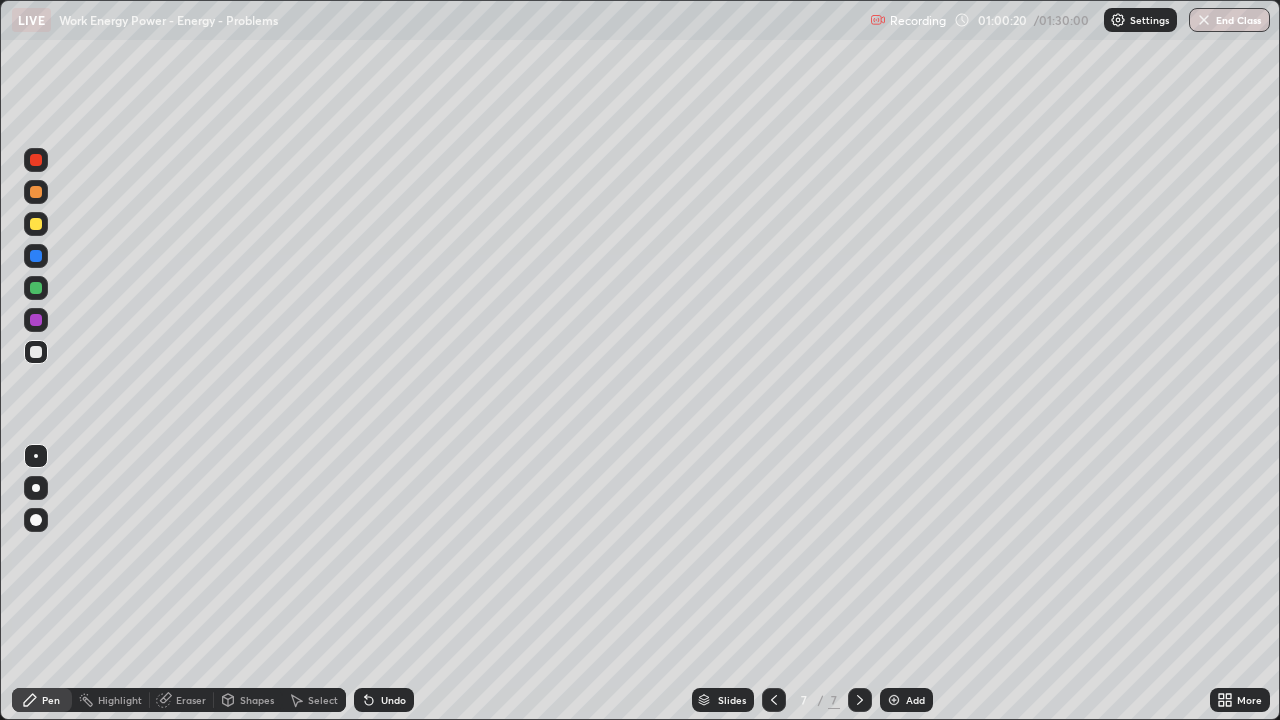 click on "Undo" at bounding box center [393, 700] 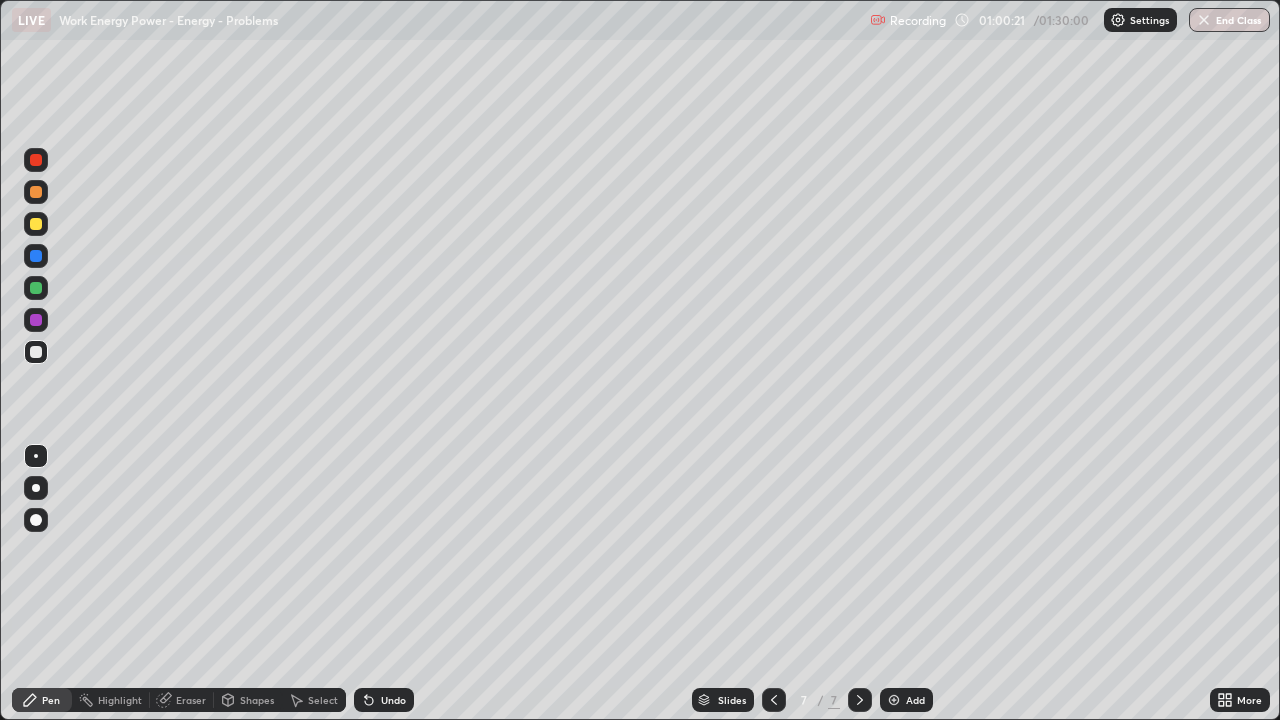 click on "Undo" at bounding box center [393, 700] 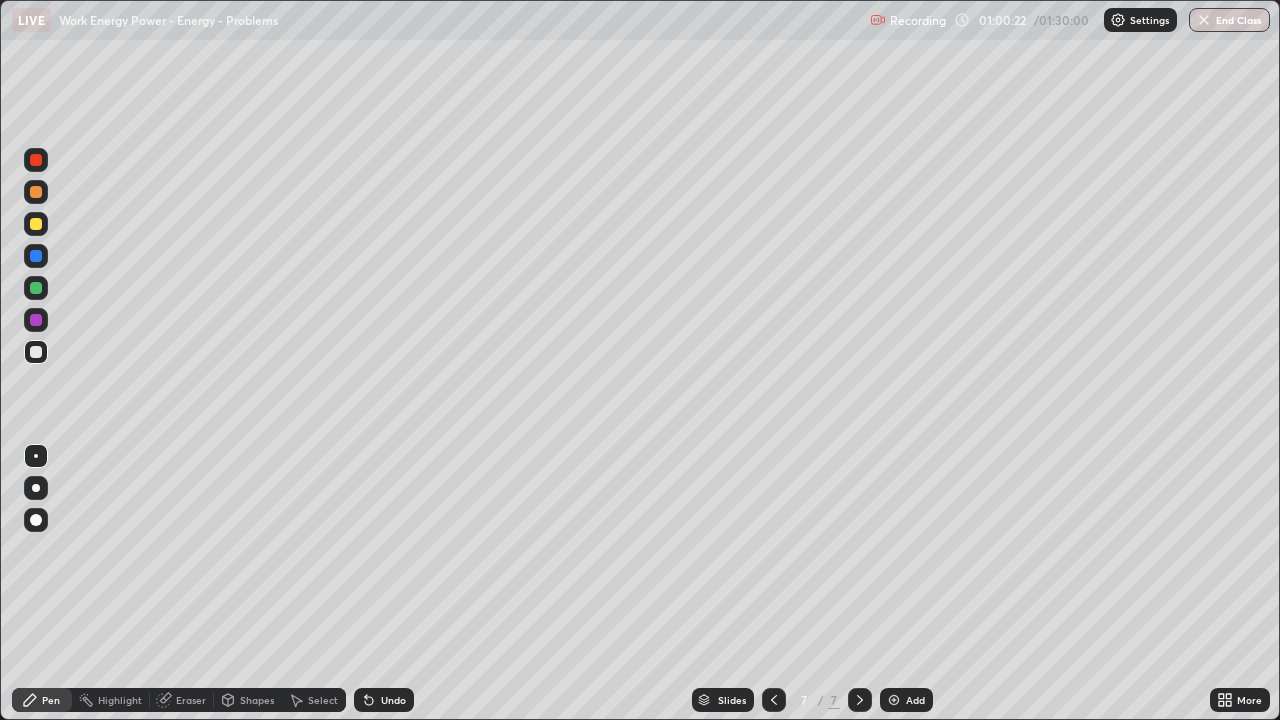 click on "Undo" at bounding box center [393, 700] 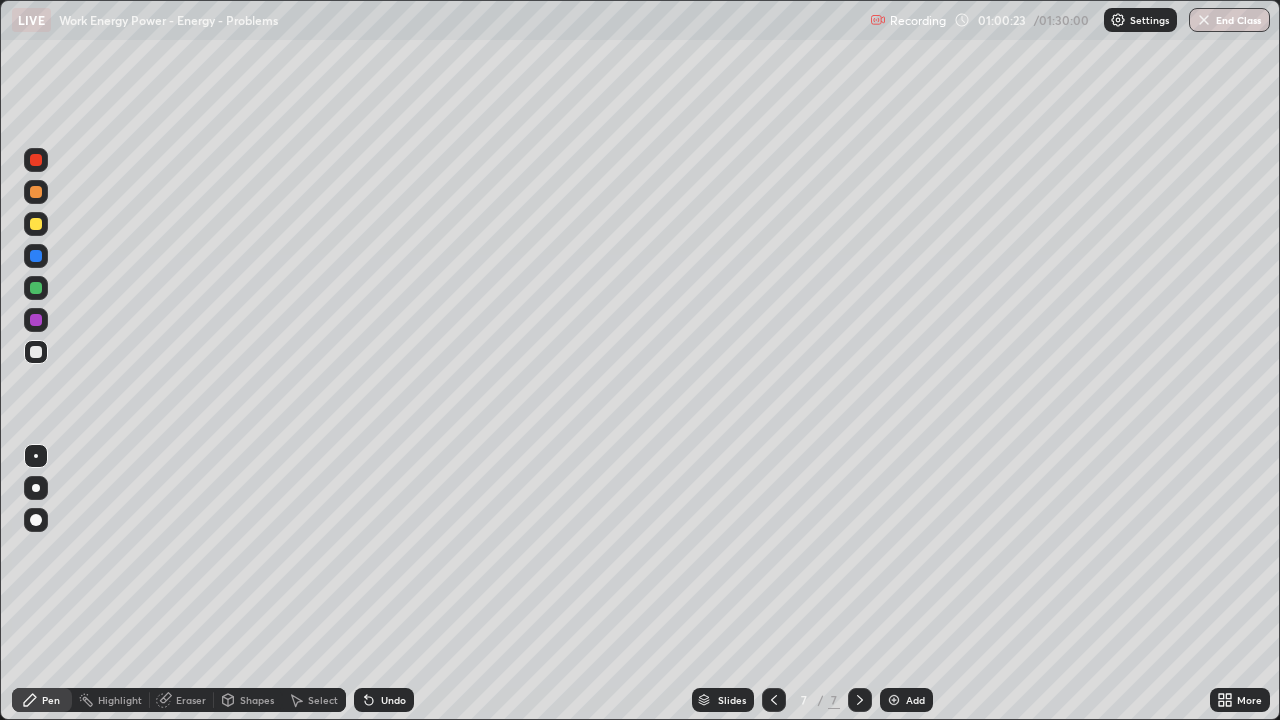 click on "Undo" at bounding box center (393, 700) 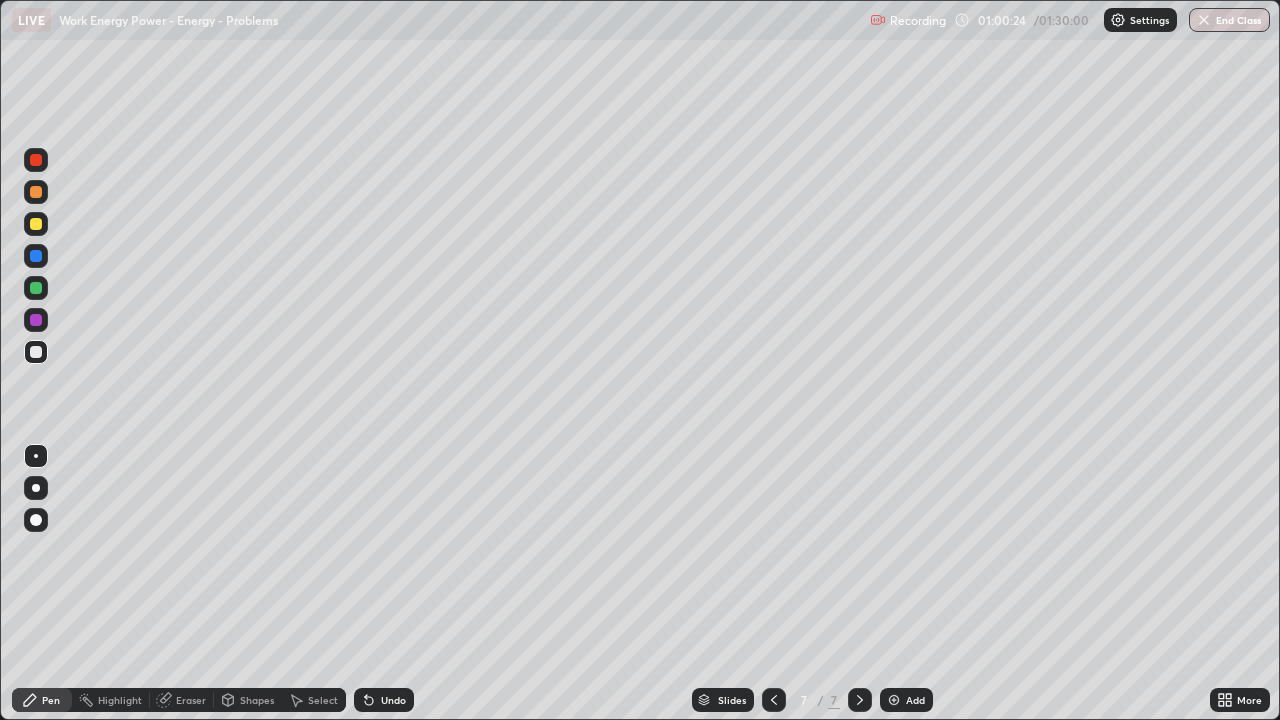click on "Undo" at bounding box center (393, 700) 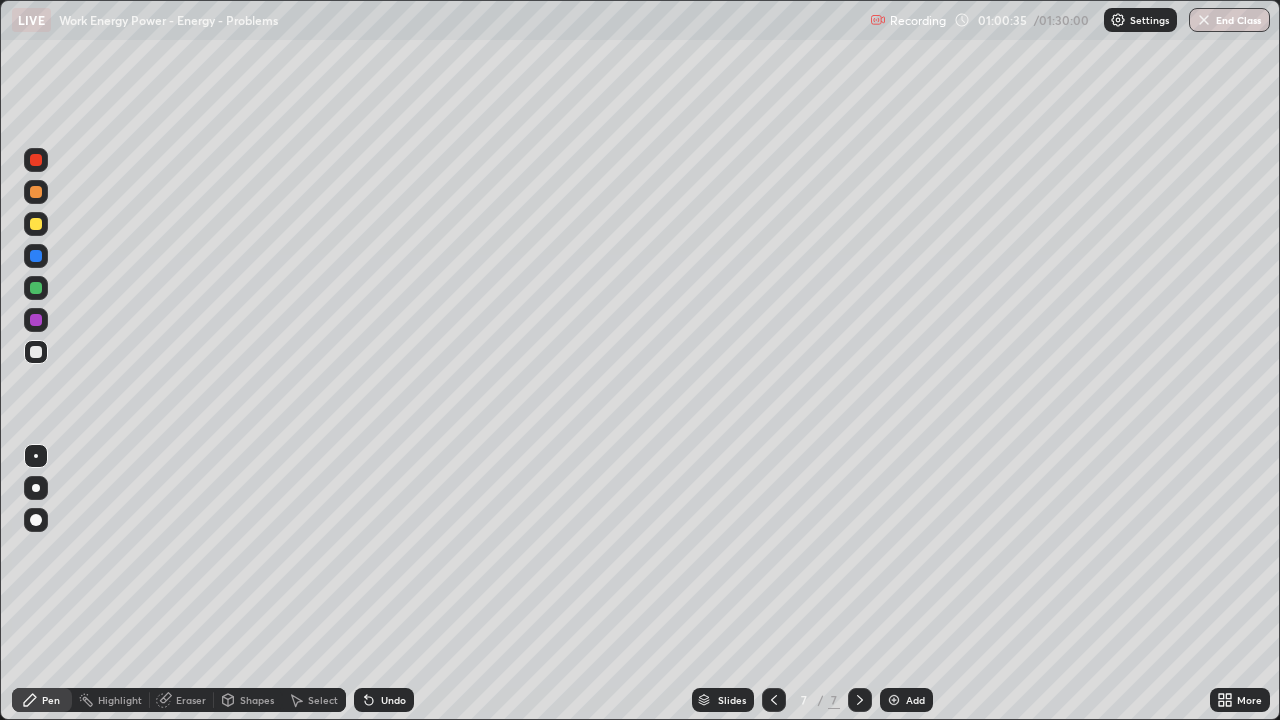 click at bounding box center [36, 224] 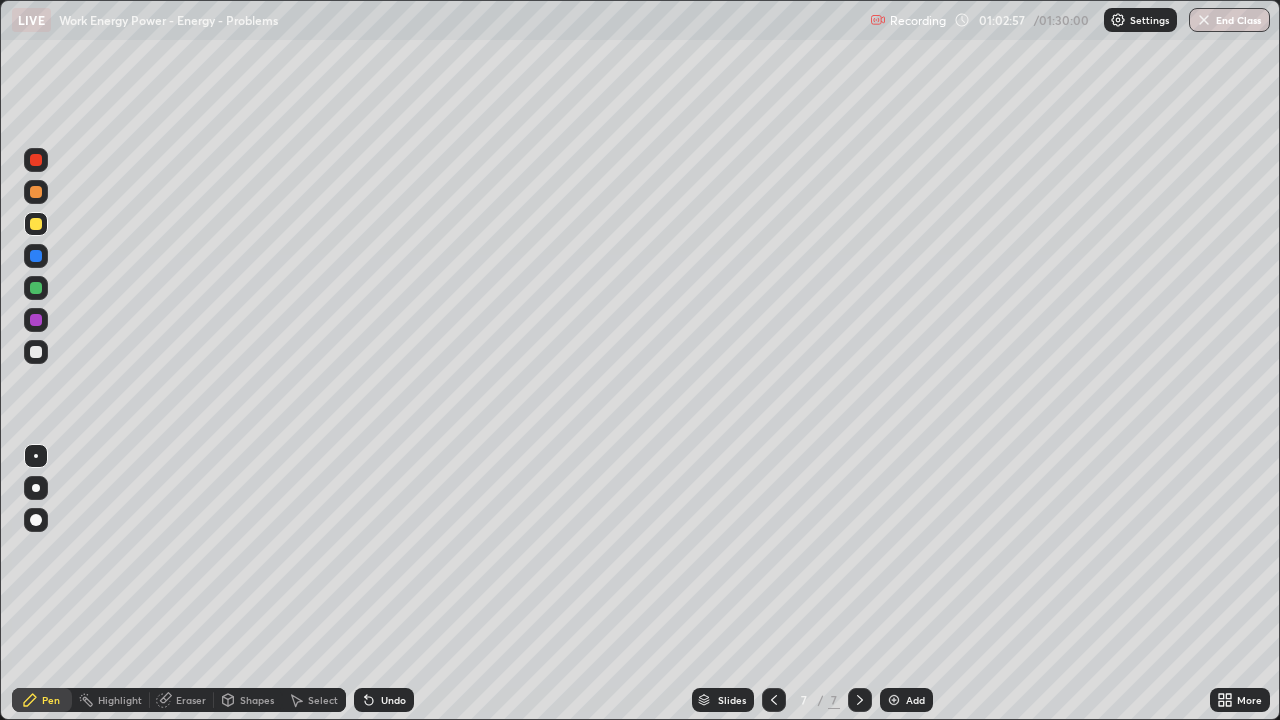 click at bounding box center (36, 352) 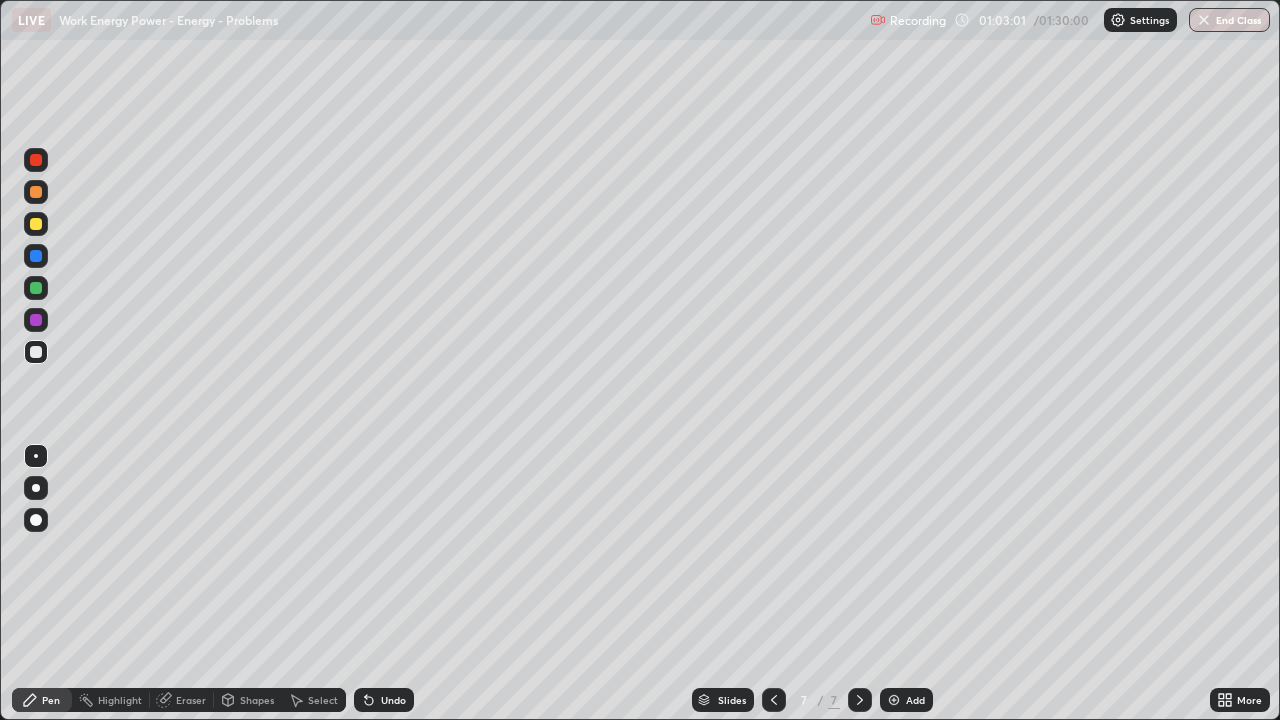 click on "Undo" at bounding box center [384, 700] 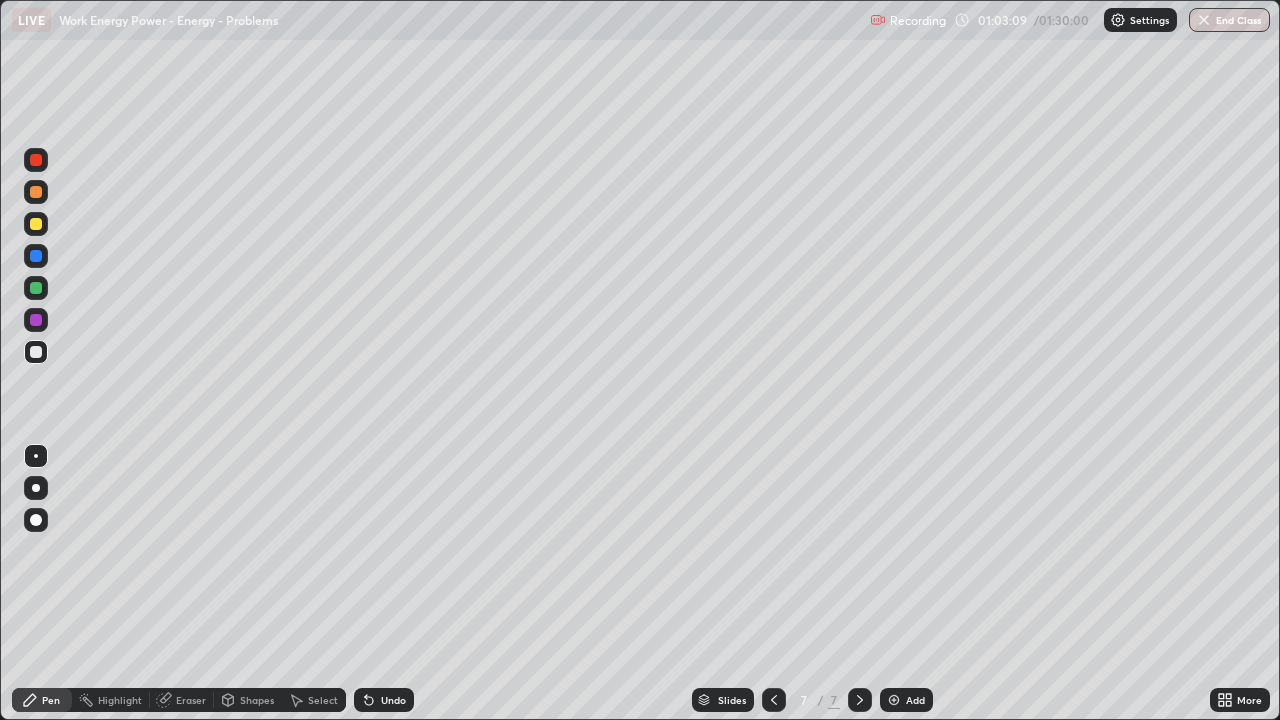 click at bounding box center [36, 288] 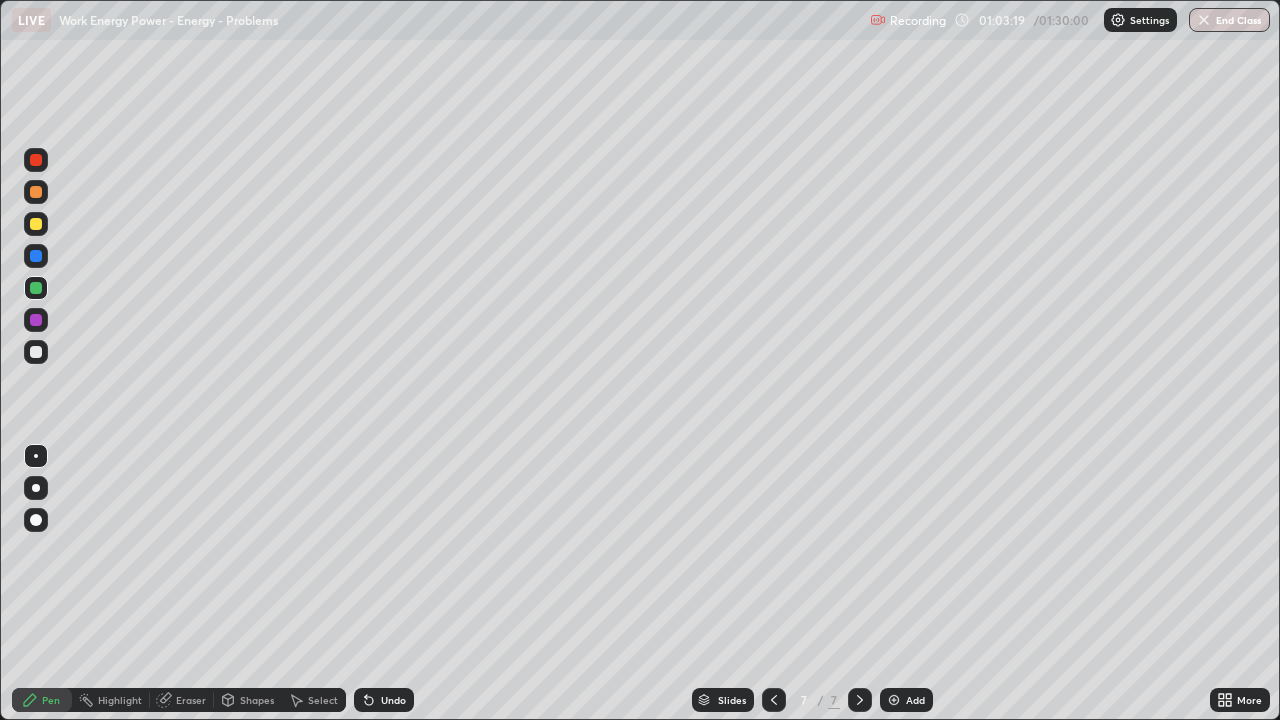 click at bounding box center (36, 352) 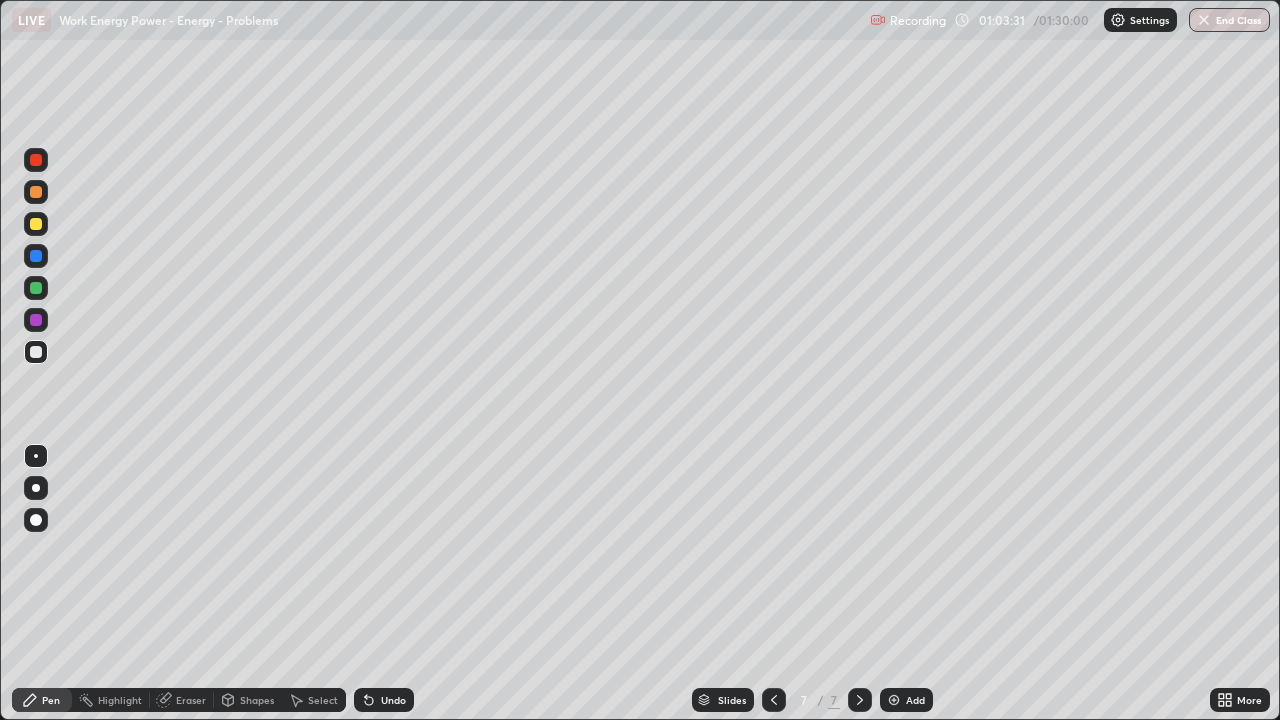 click at bounding box center (36, 224) 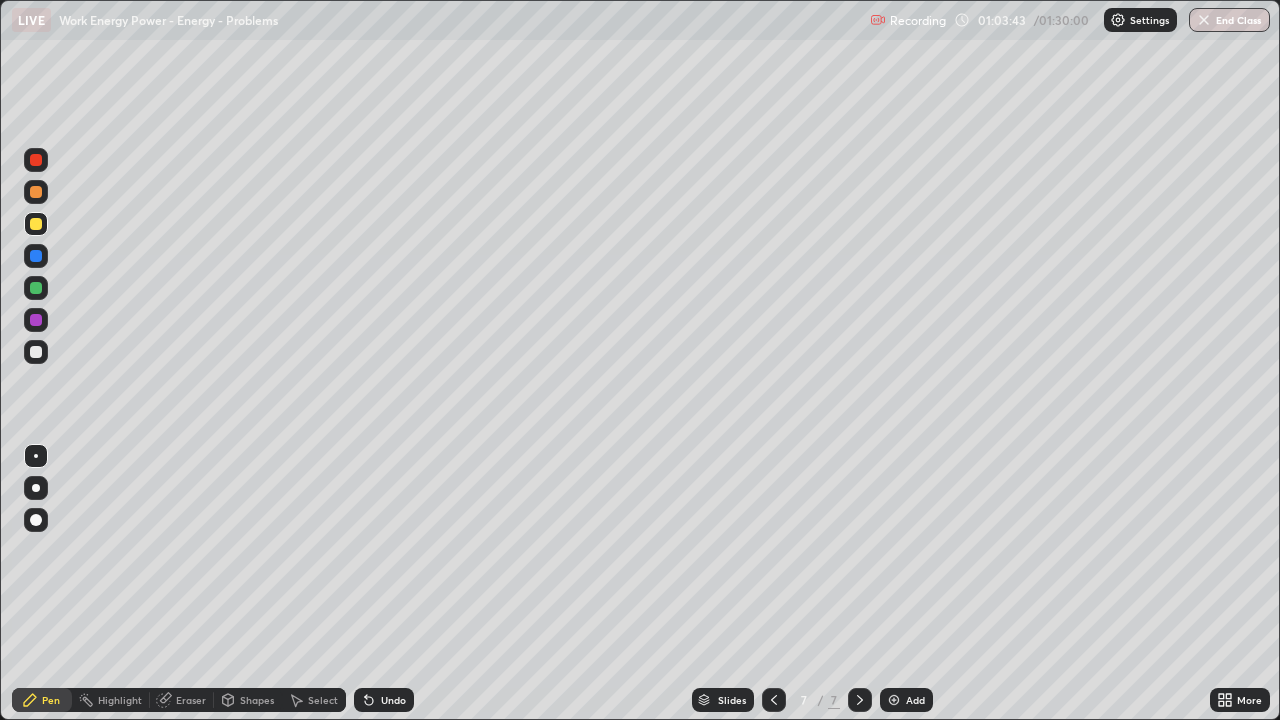 click at bounding box center [36, 288] 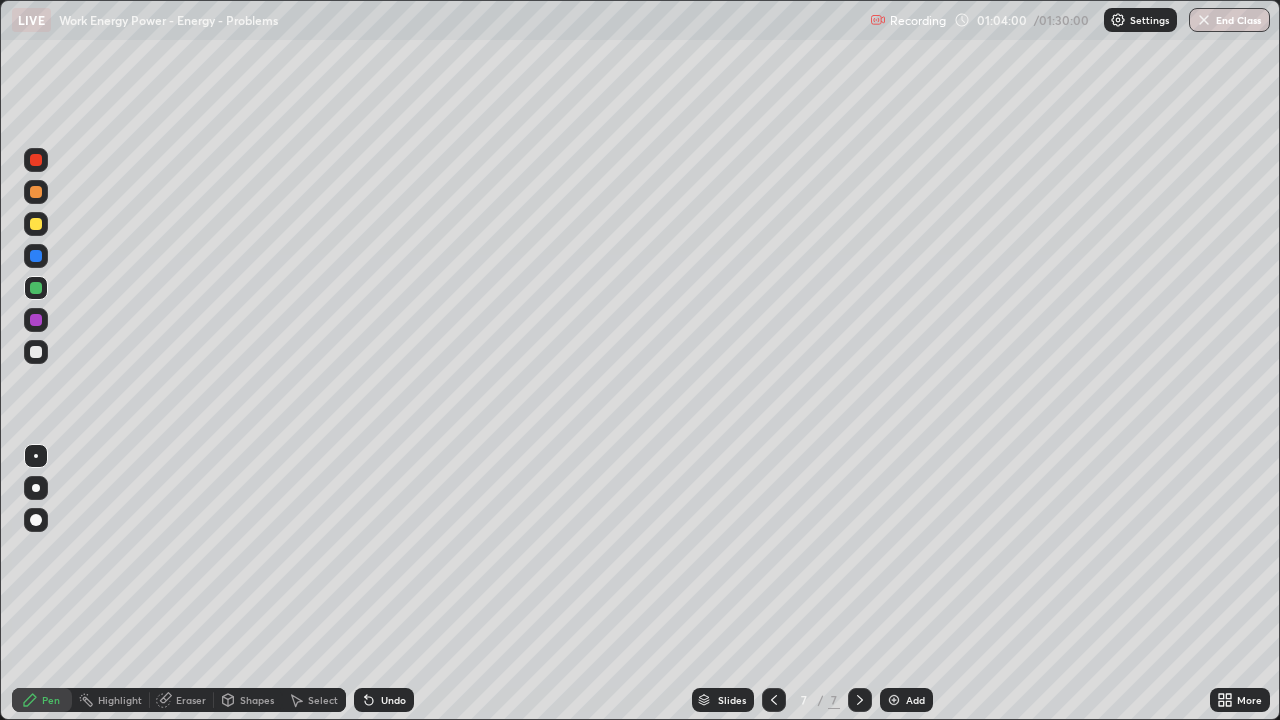 click at bounding box center (36, 224) 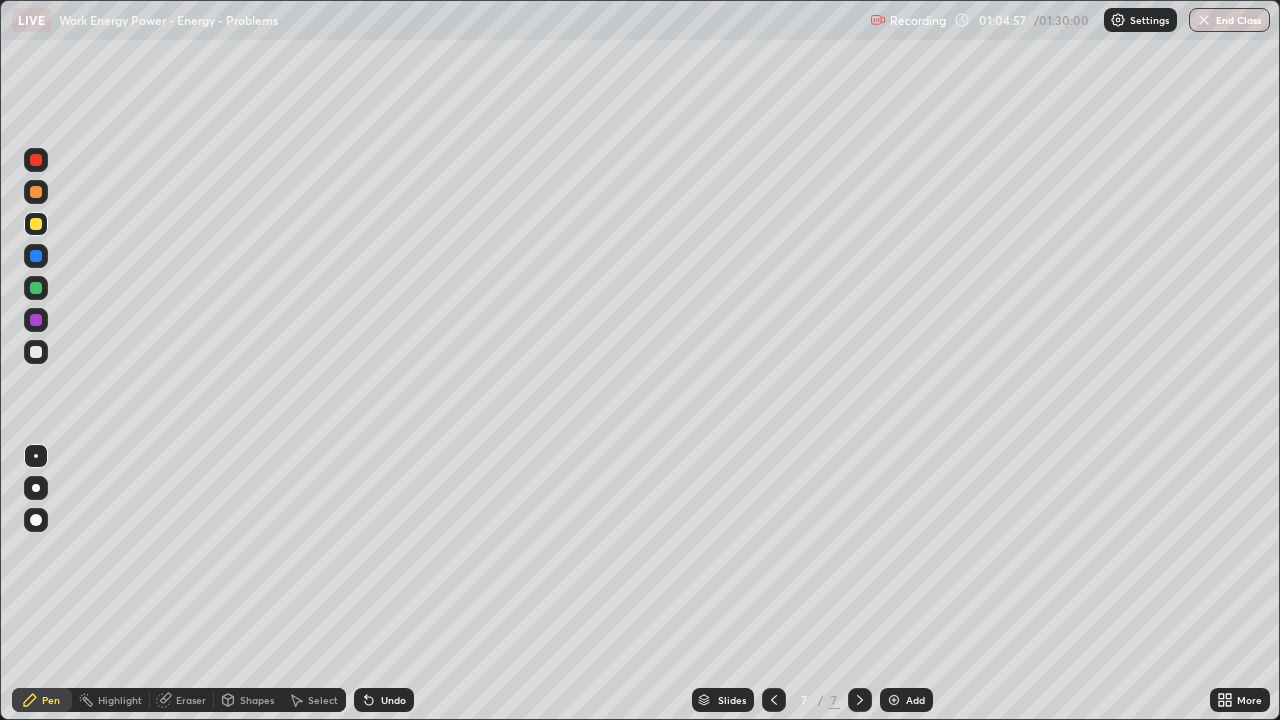 click at bounding box center [36, 352] 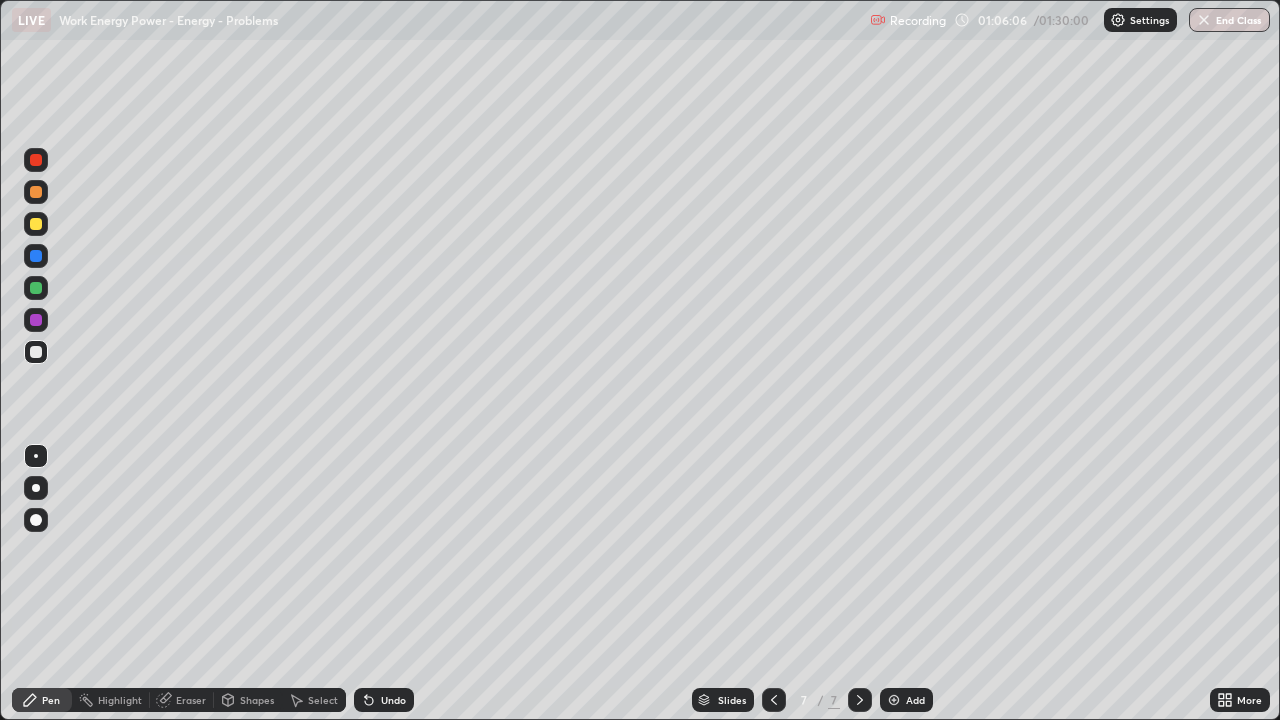 click 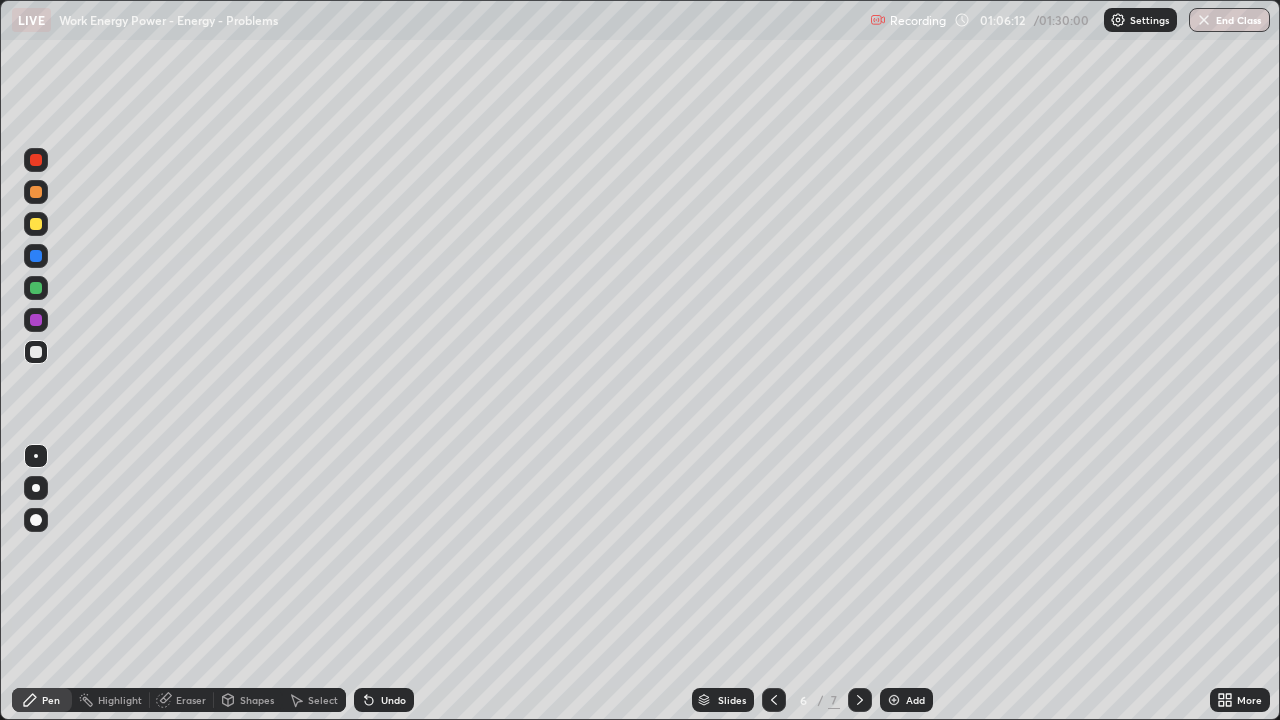 click 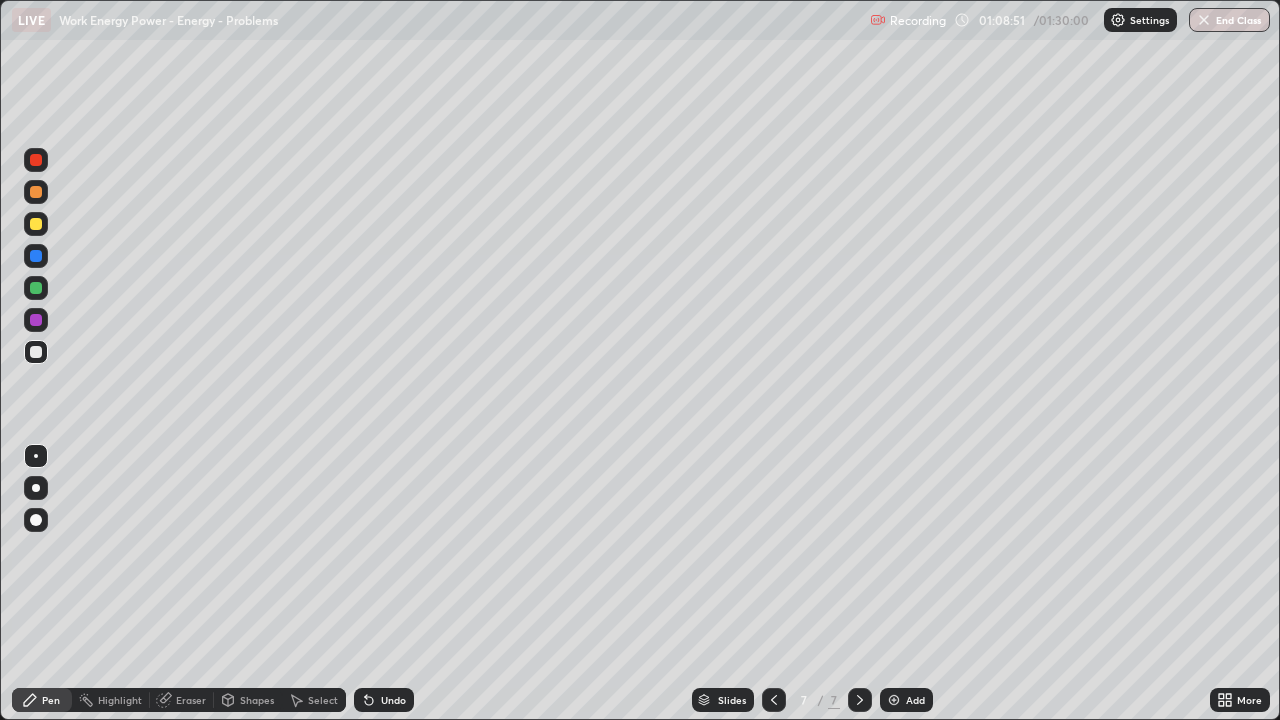 click at bounding box center [774, 700] 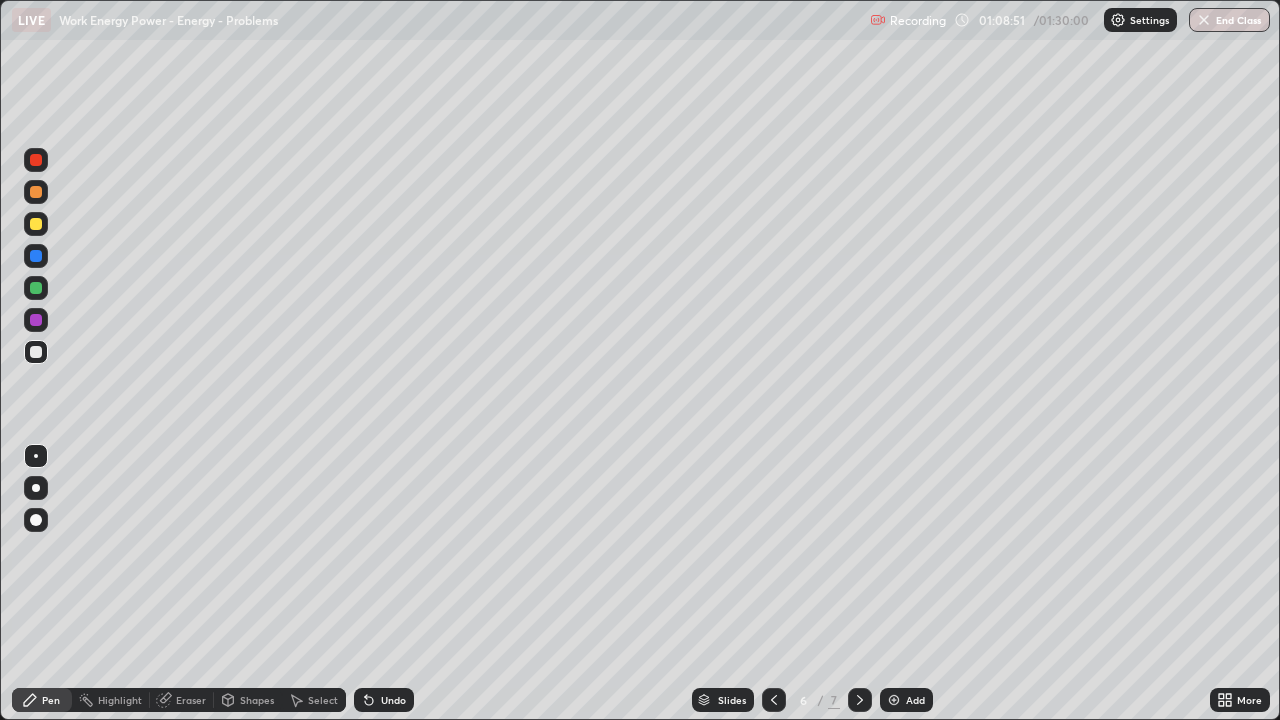 click 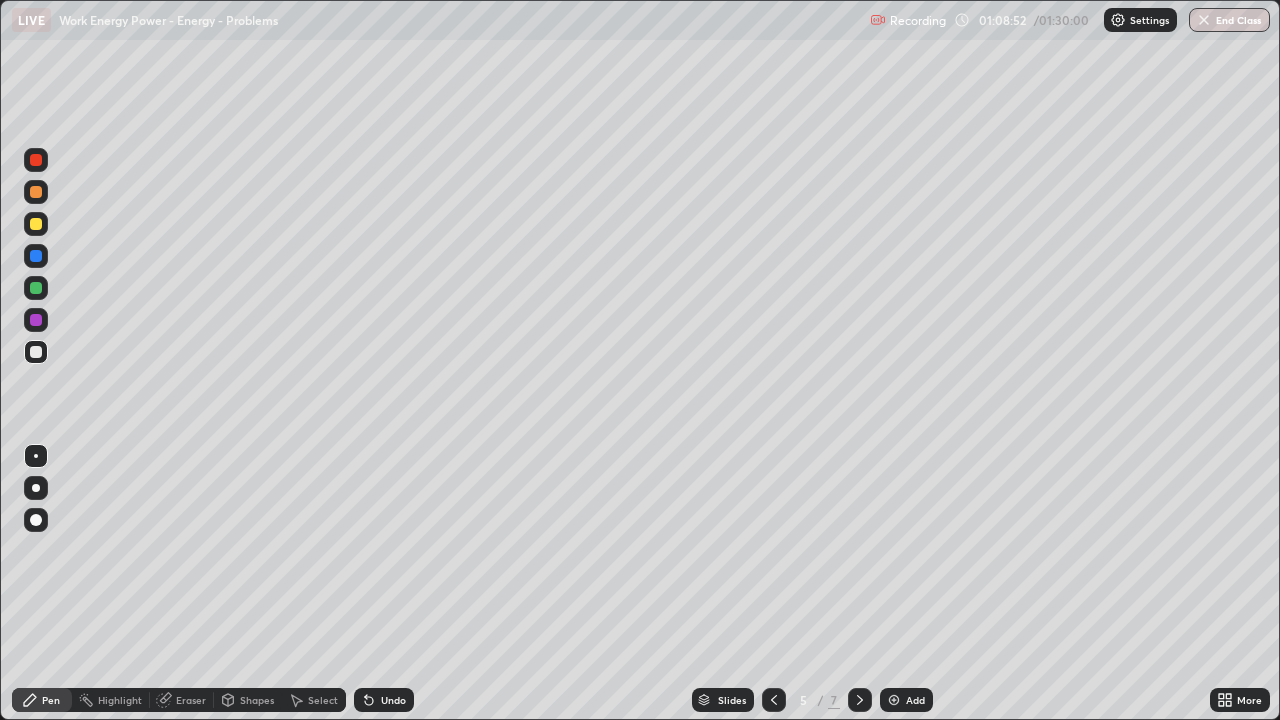 click 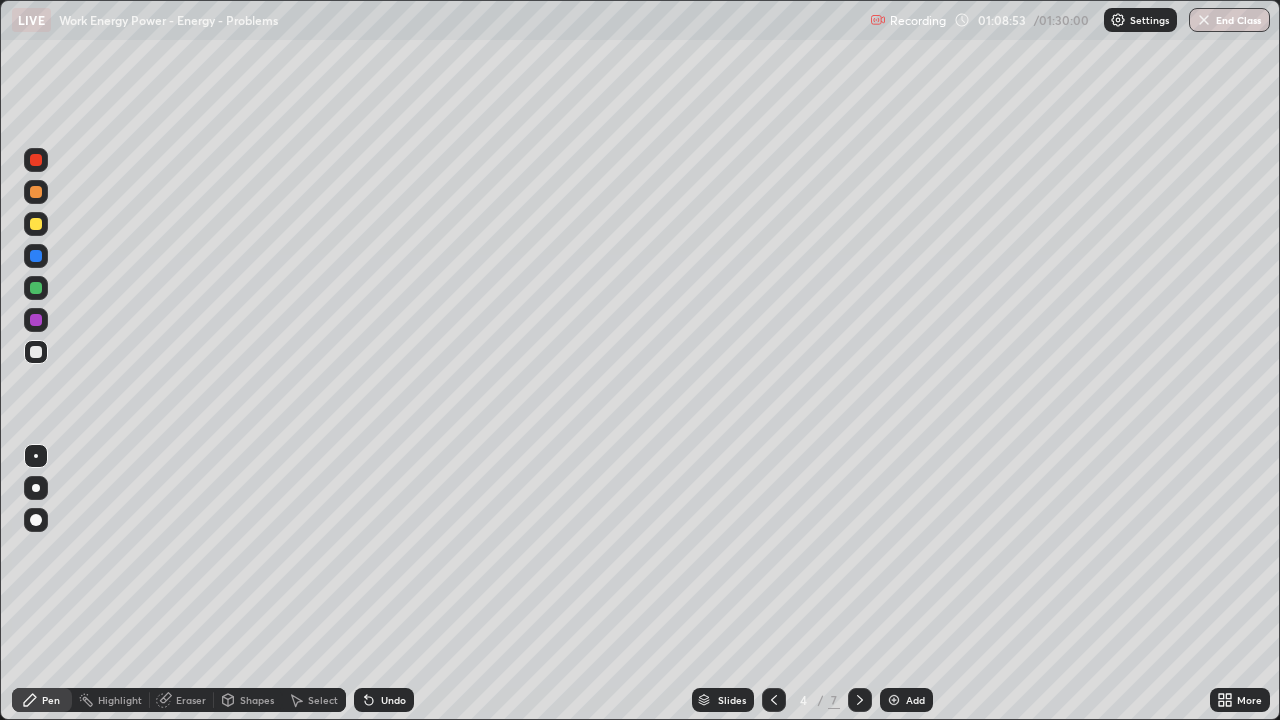click at bounding box center (774, 700) 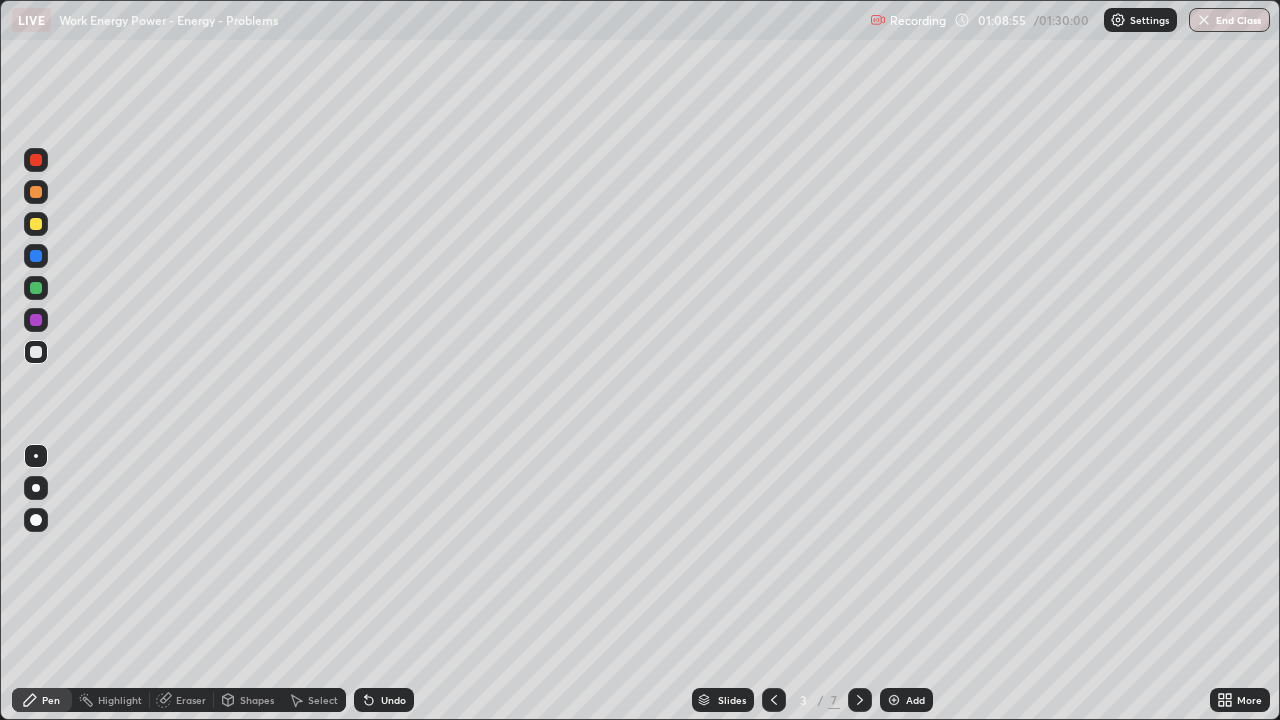 click 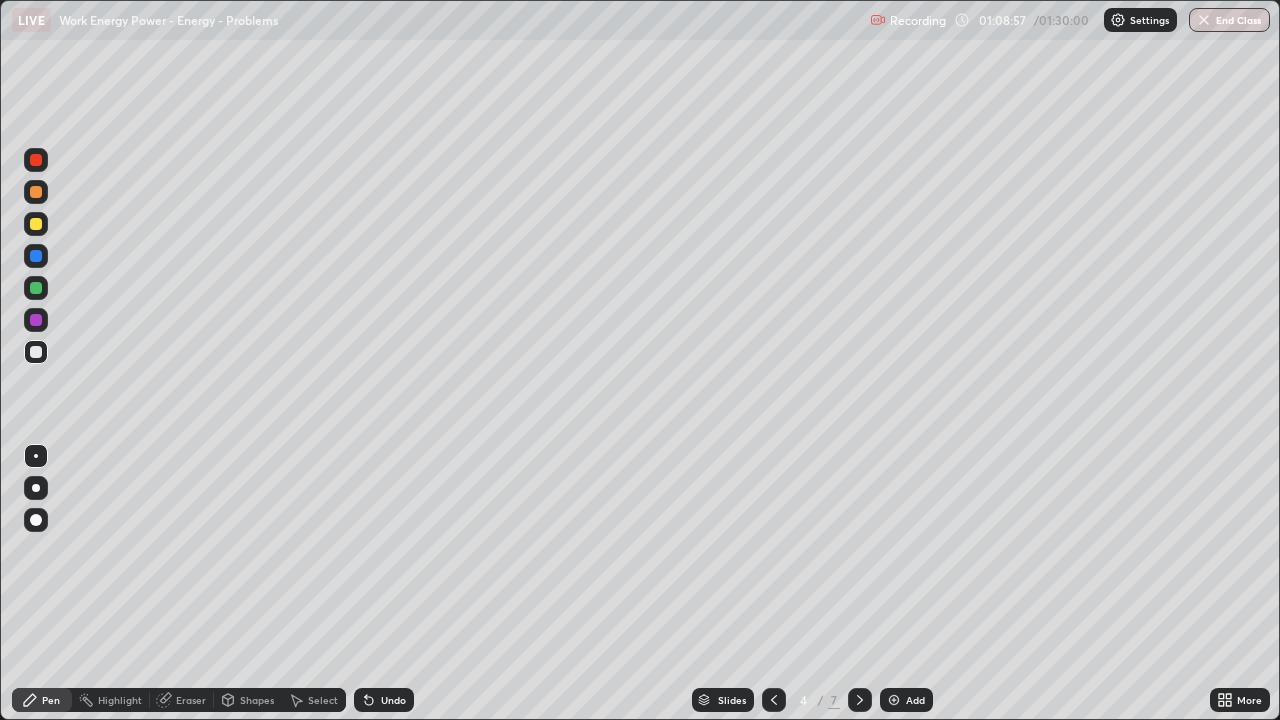 click 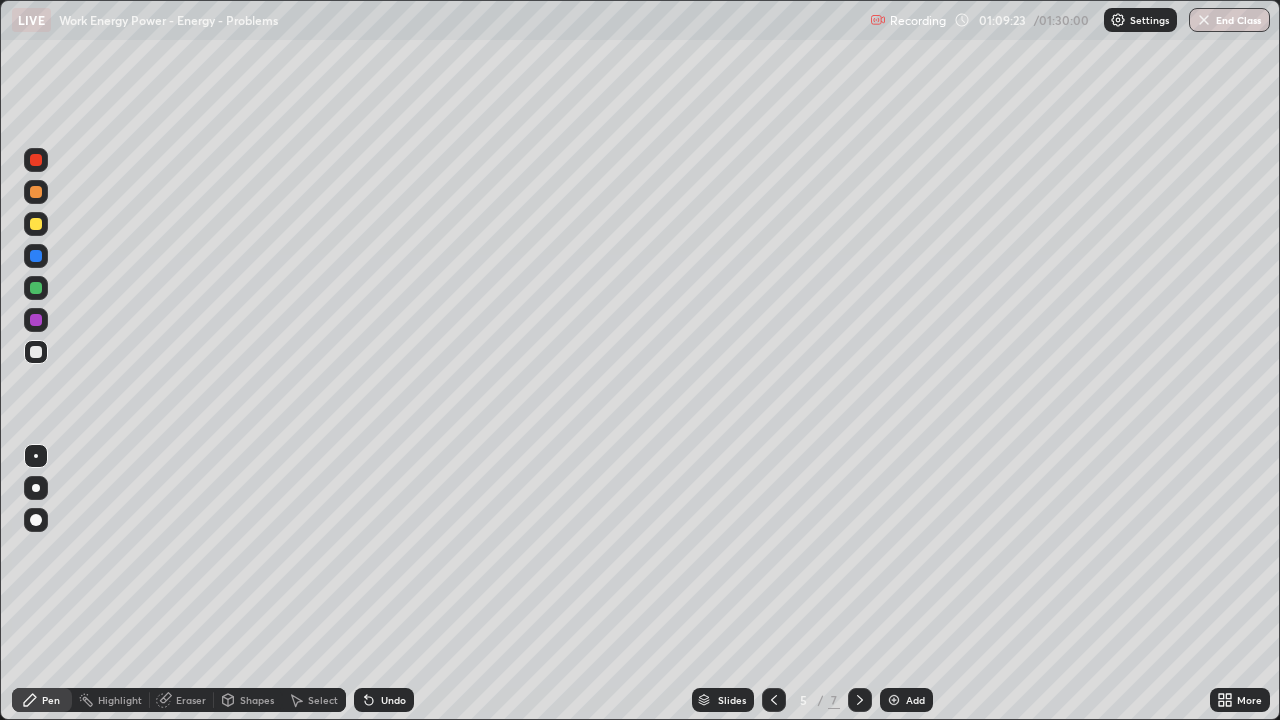 click 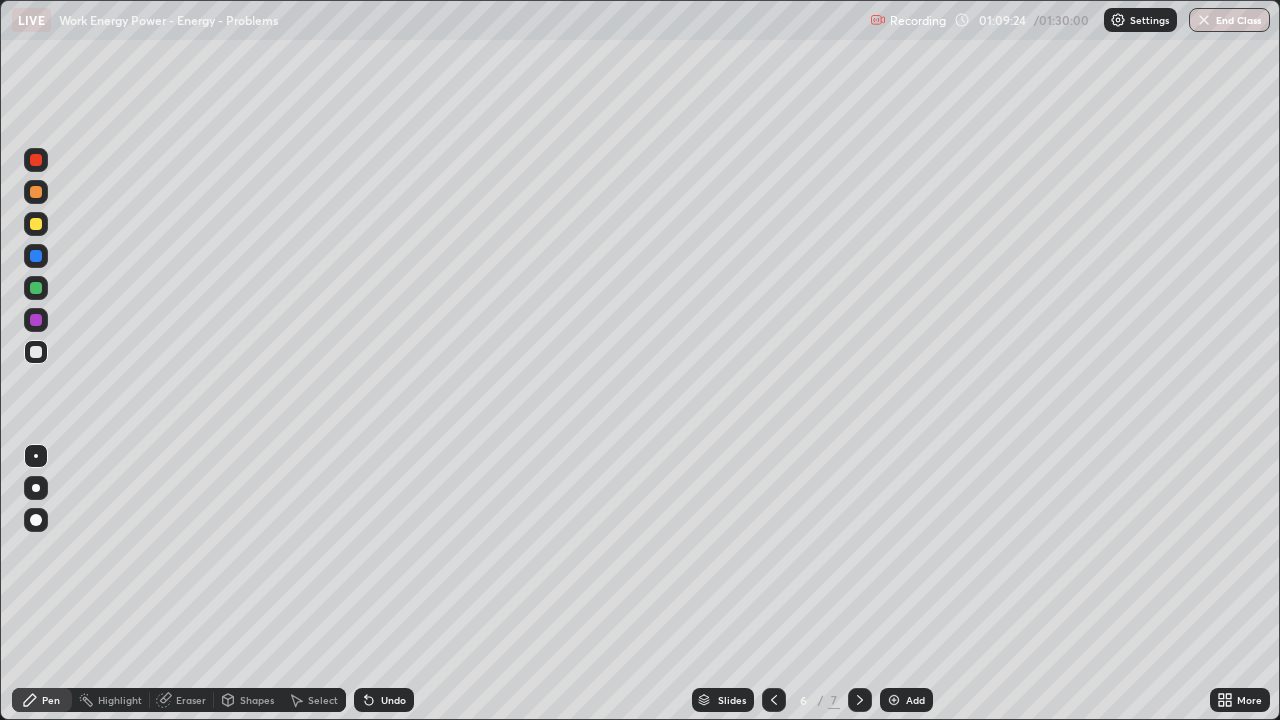 click at bounding box center (860, 700) 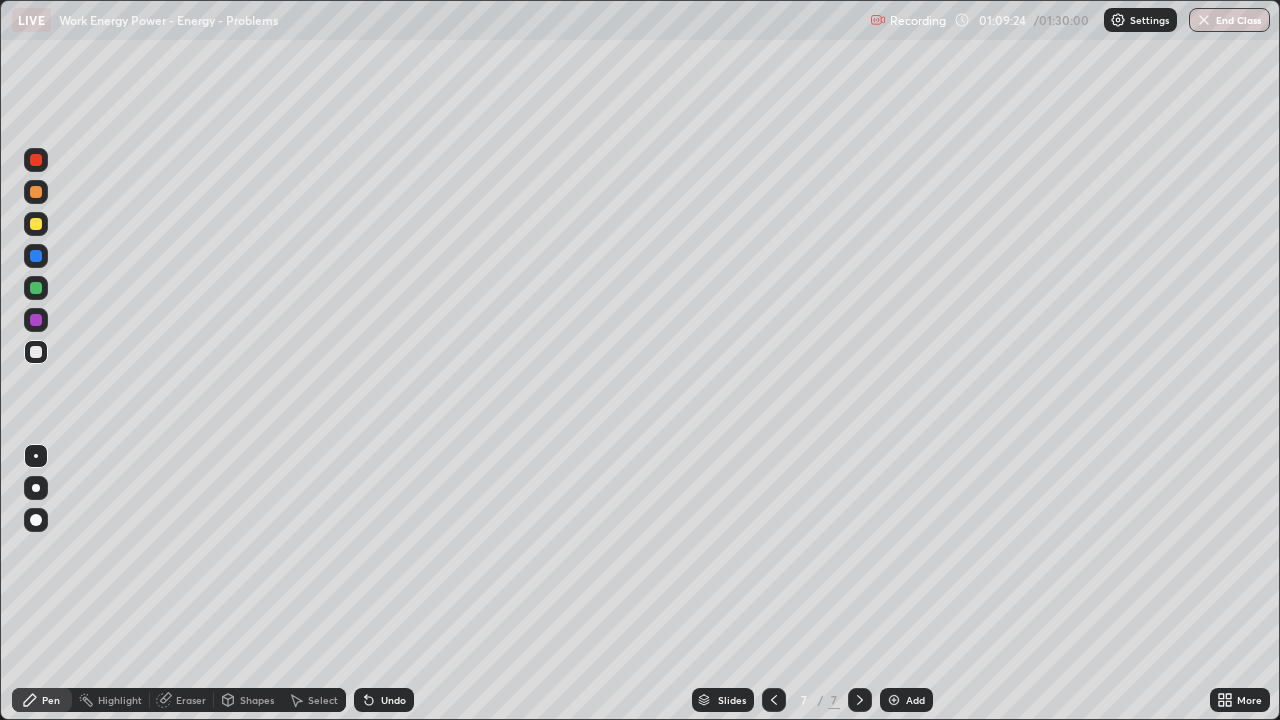 click 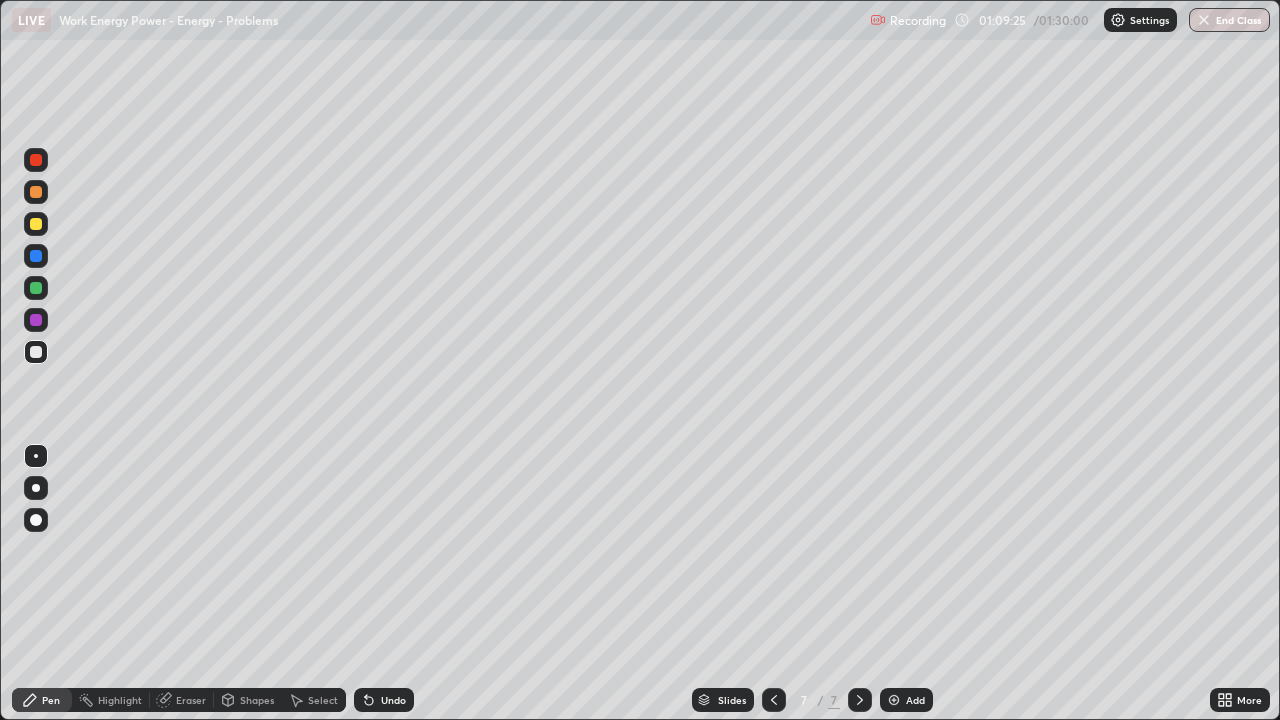 click on "Add" at bounding box center (906, 700) 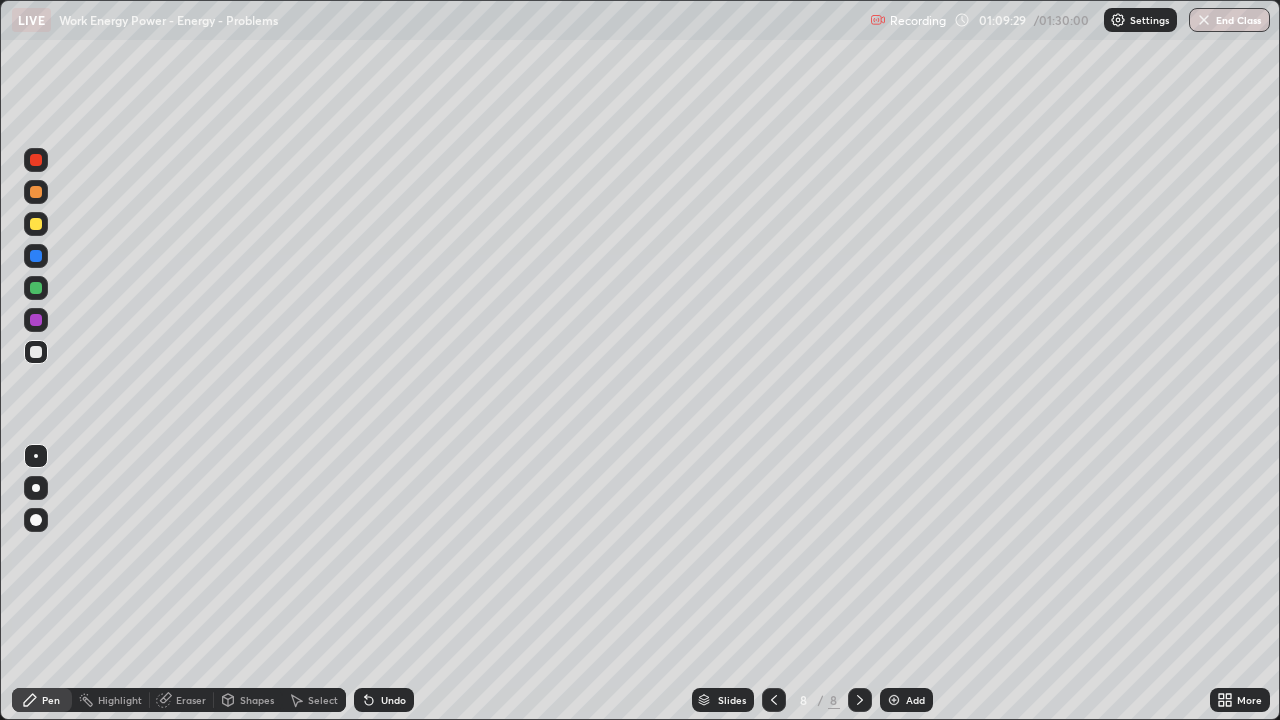 click on "Undo" at bounding box center [393, 700] 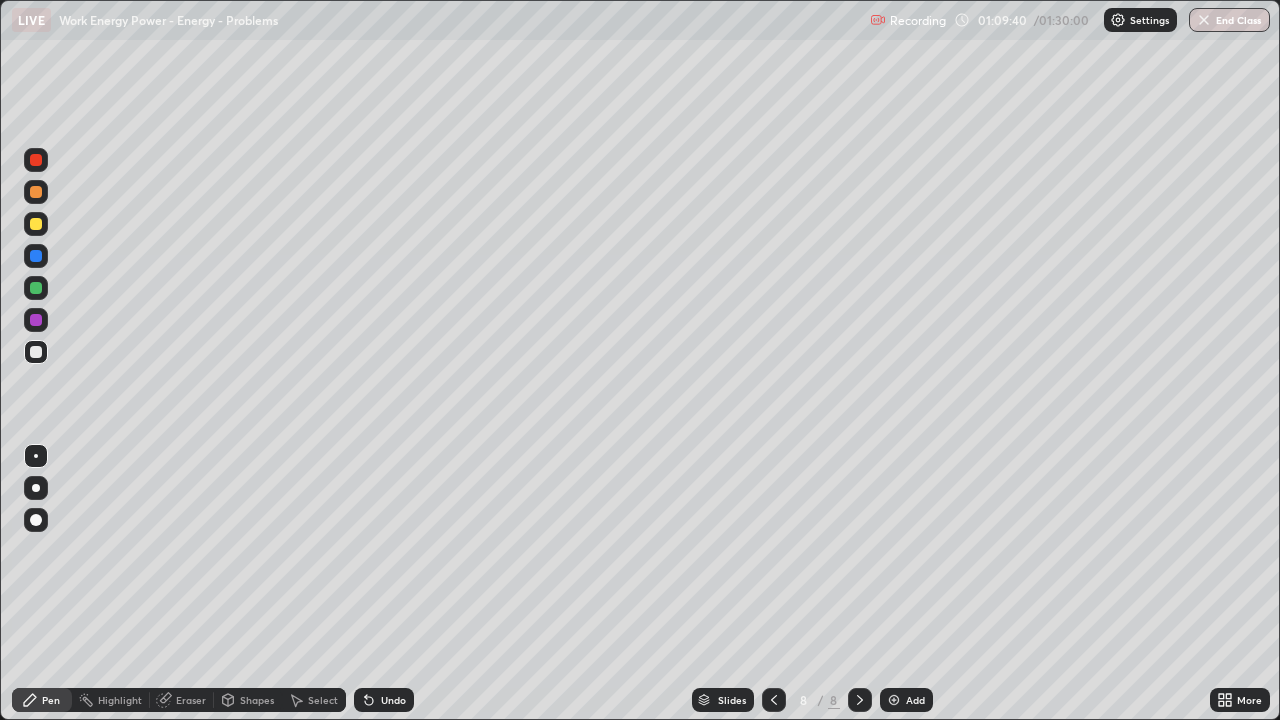 click at bounding box center [36, 224] 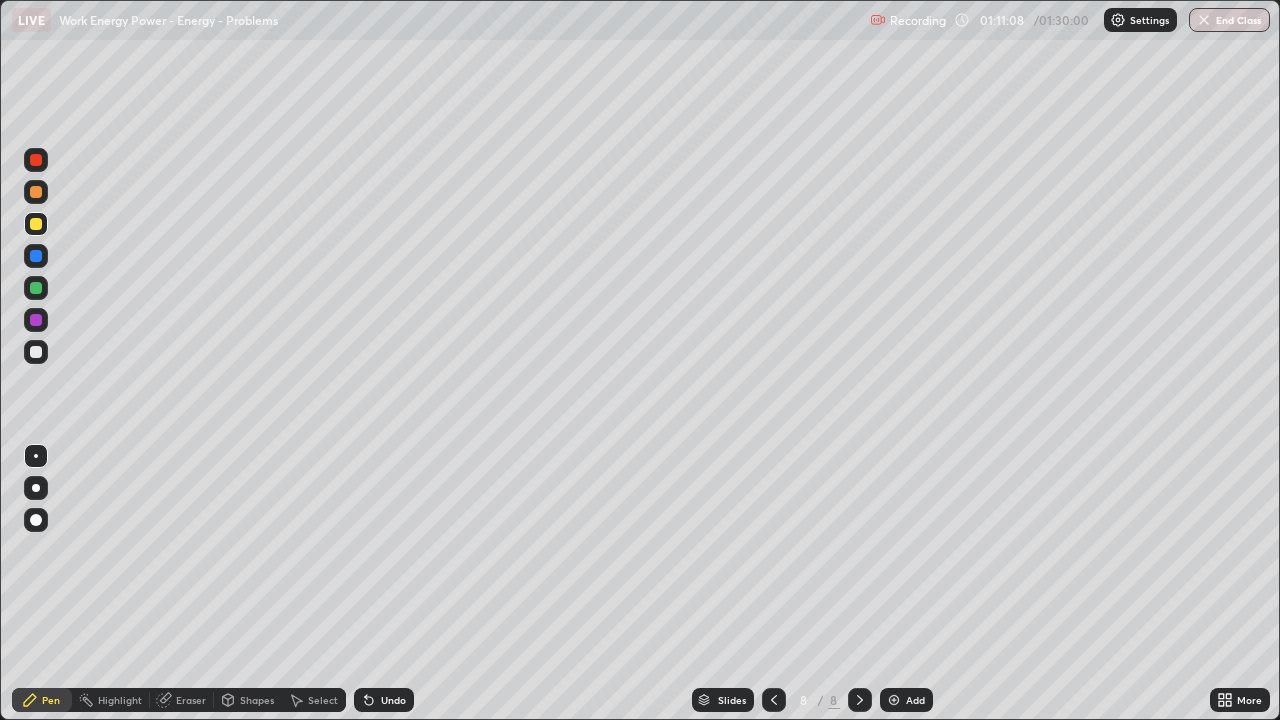 click on "Undo" at bounding box center [393, 700] 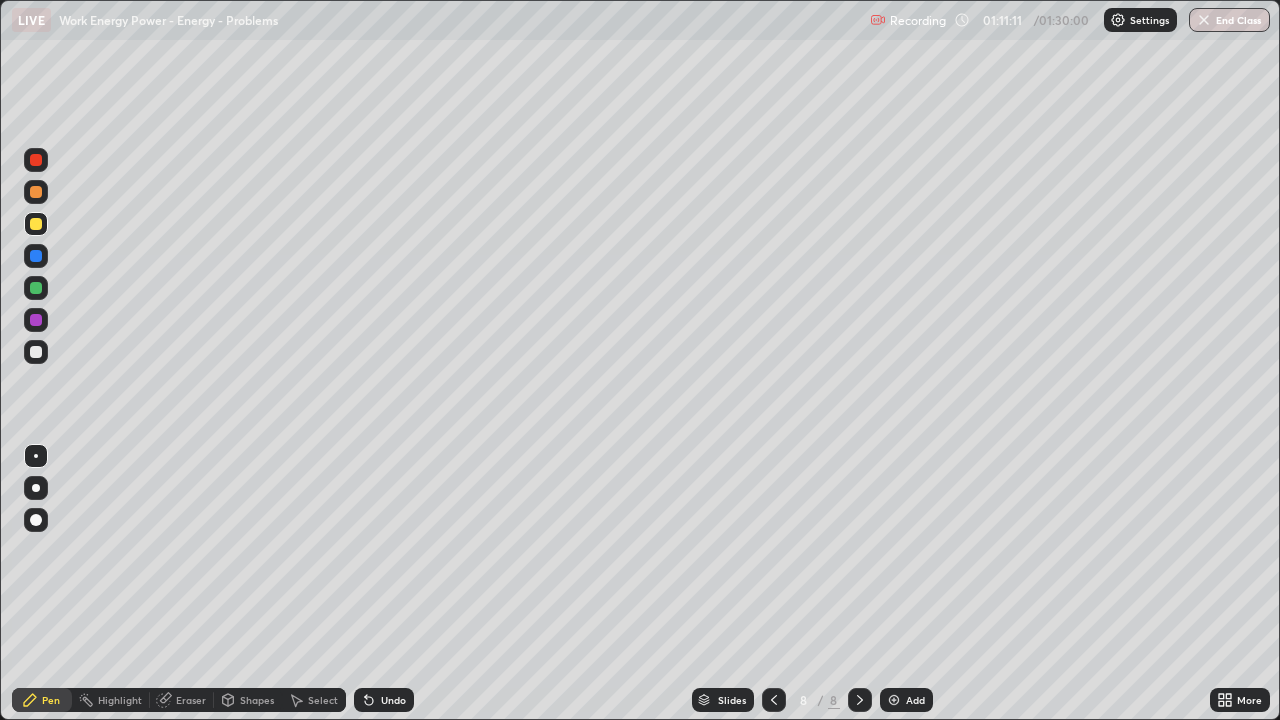 click on "Eraser" at bounding box center [182, 700] 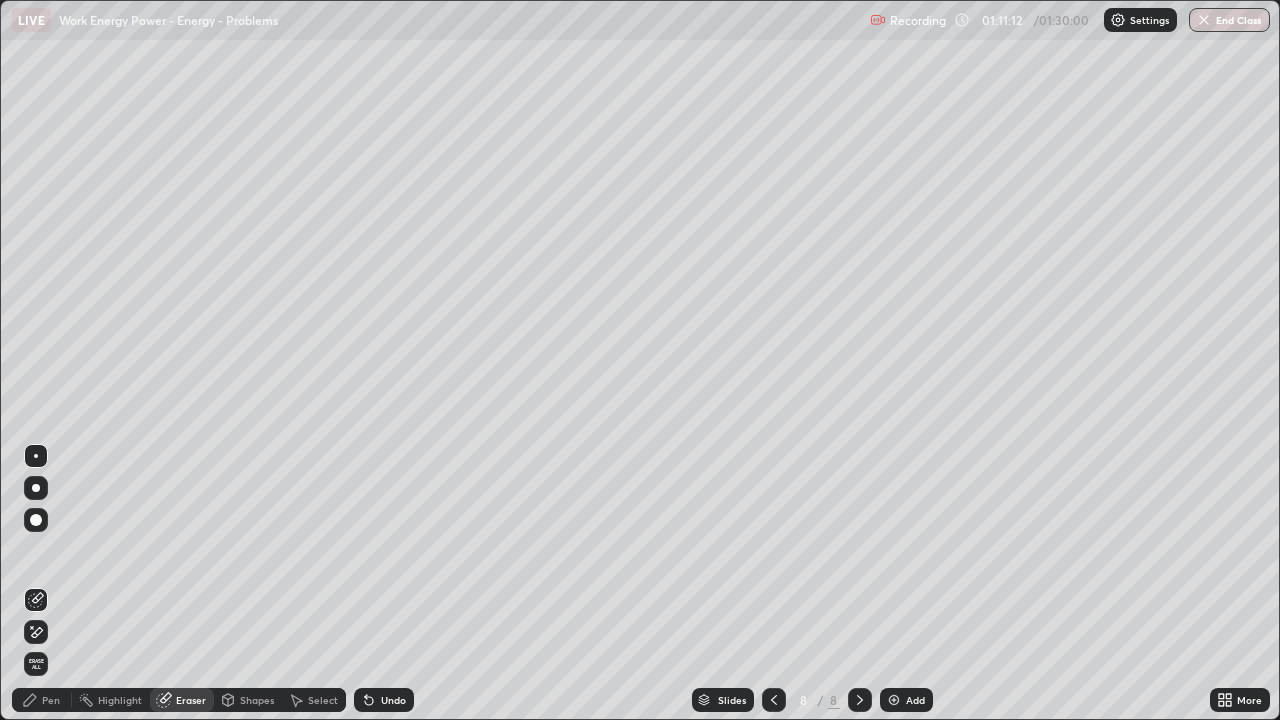 click on "Pen" at bounding box center [42, 700] 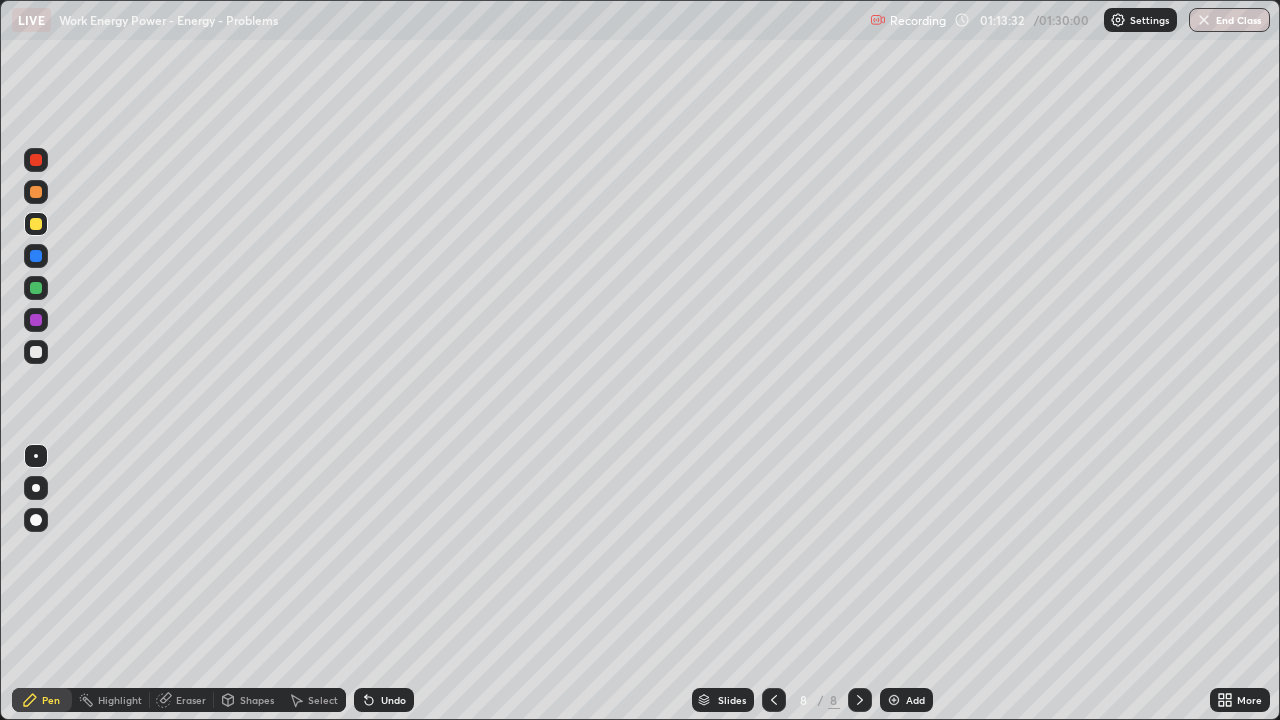 click at bounding box center (36, 288) 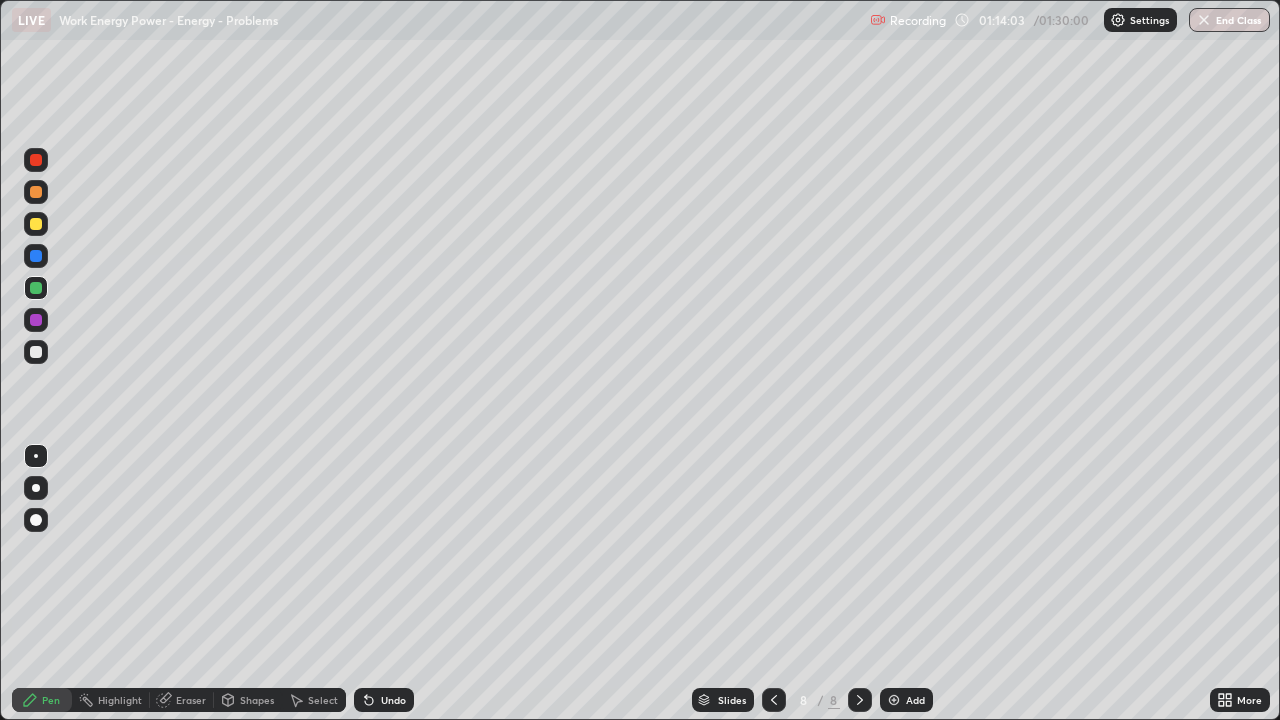 click at bounding box center (36, 352) 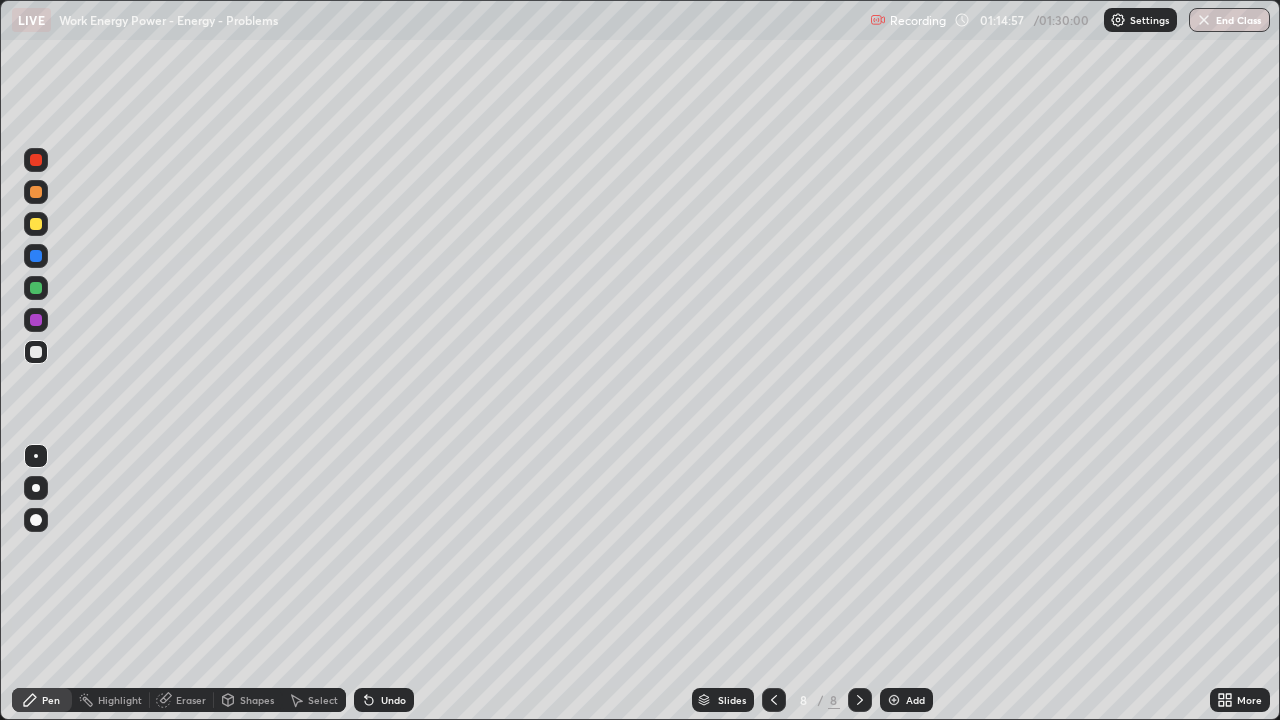 click on "Undo" at bounding box center [384, 700] 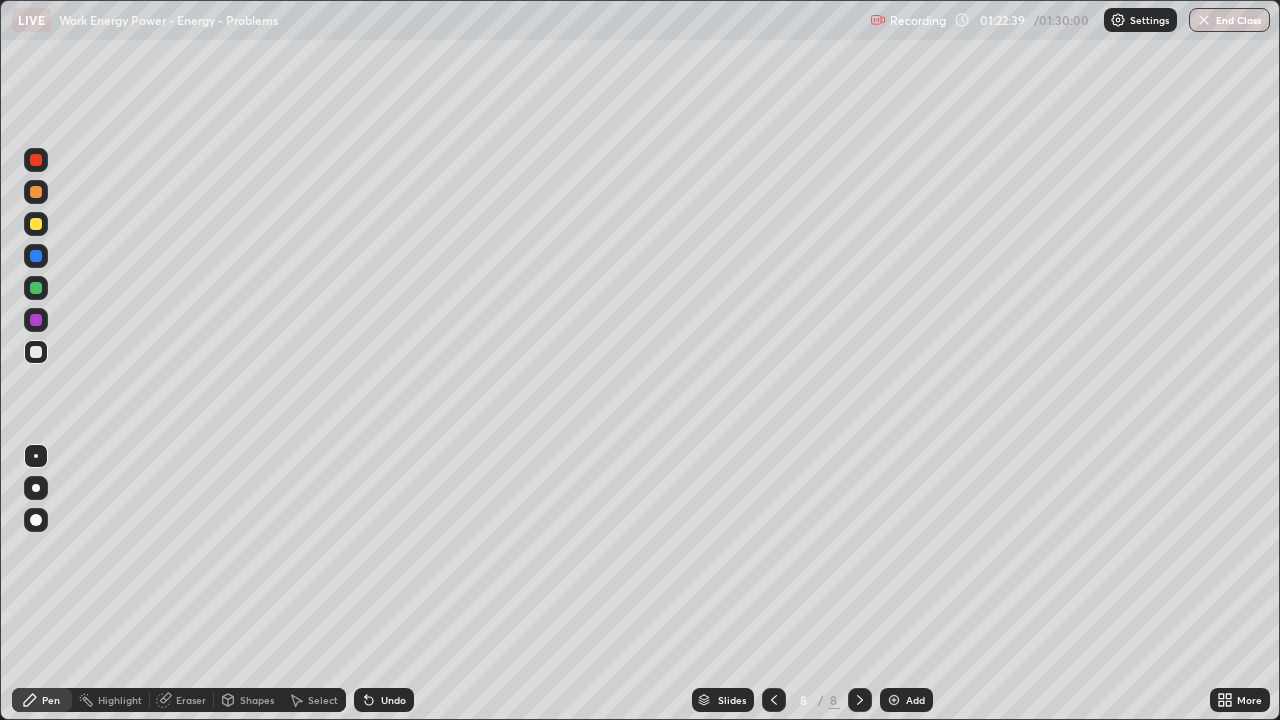 click on "Add" at bounding box center [915, 700] 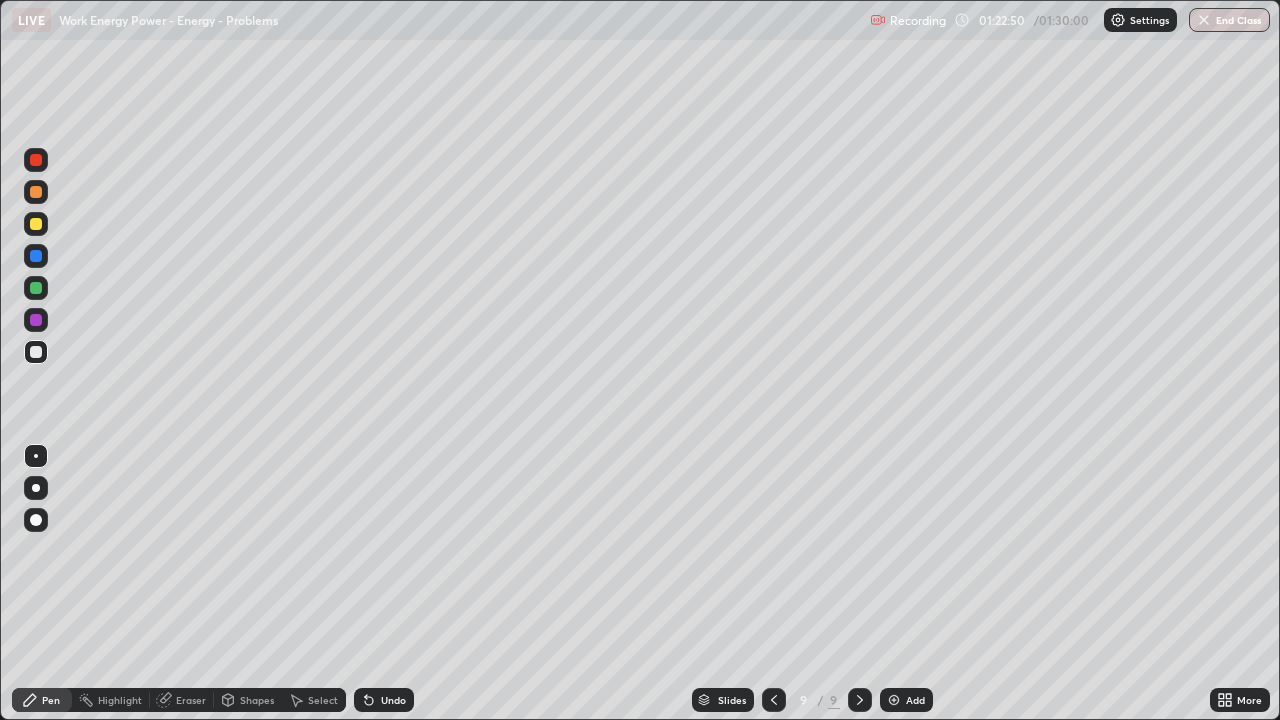 click 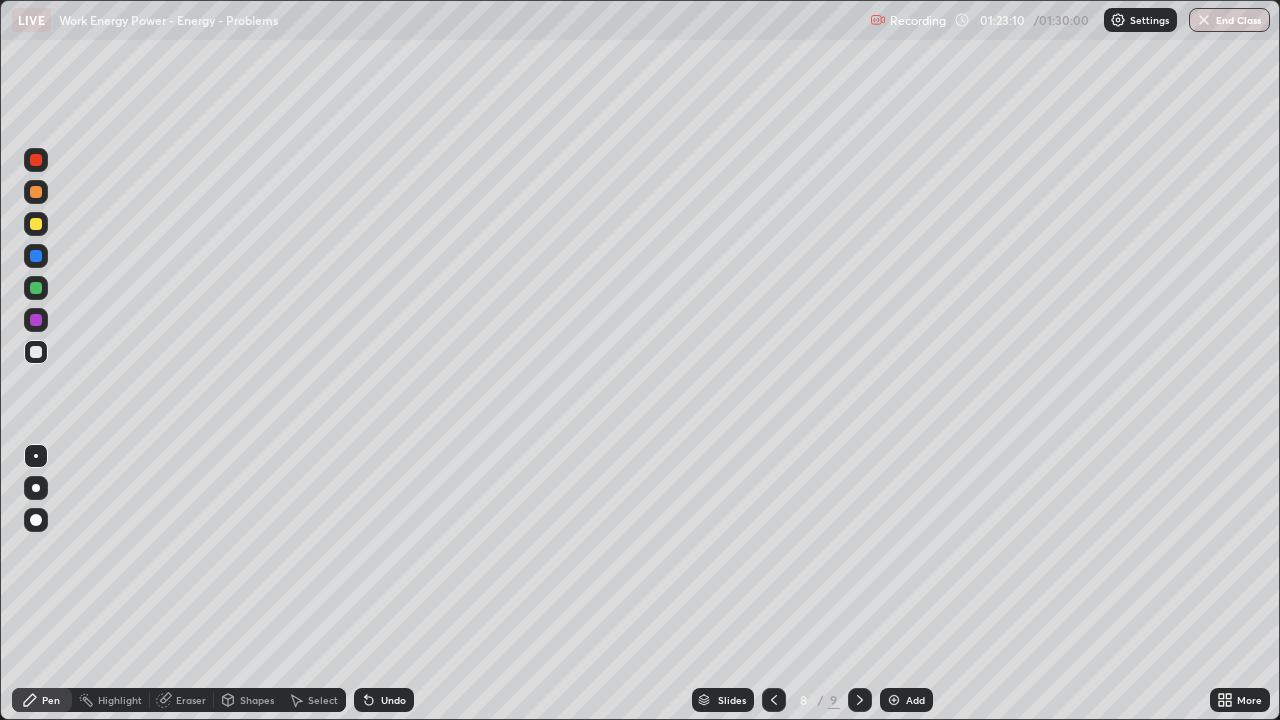 click 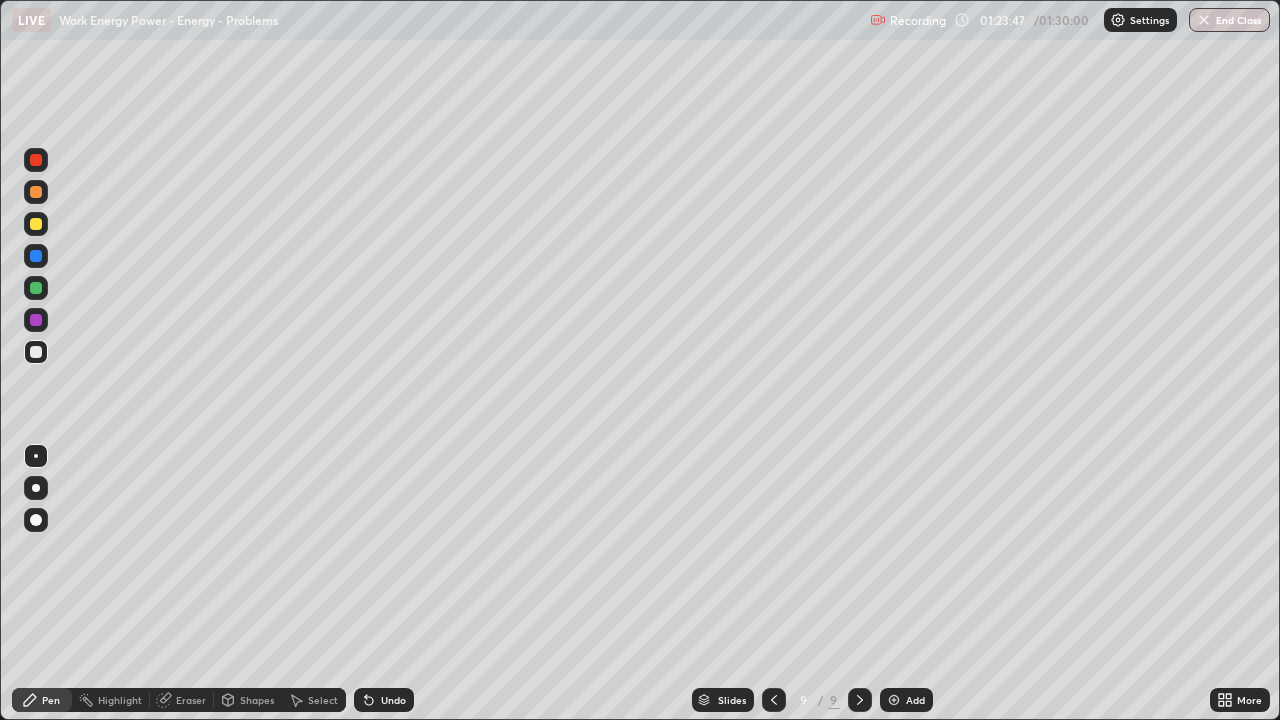 click on "Undo" at bounding box center (393, 700) 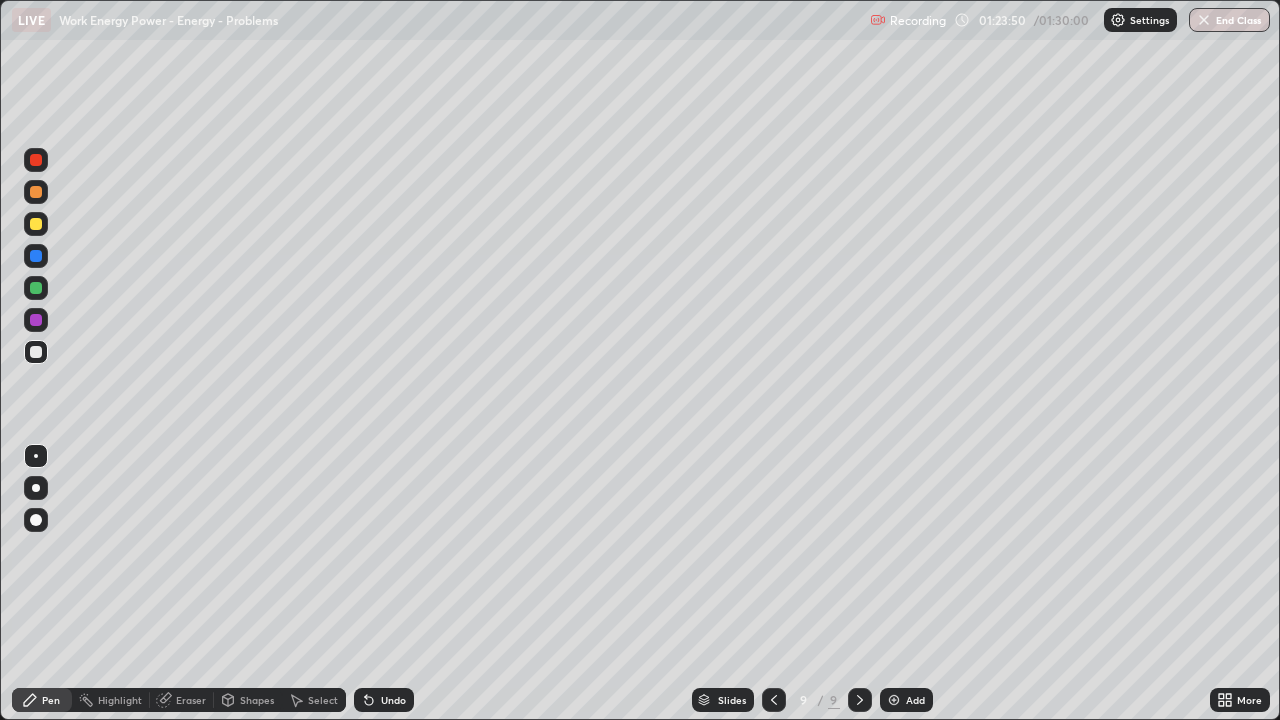click on "Undo" at bounding box center [384, 700] 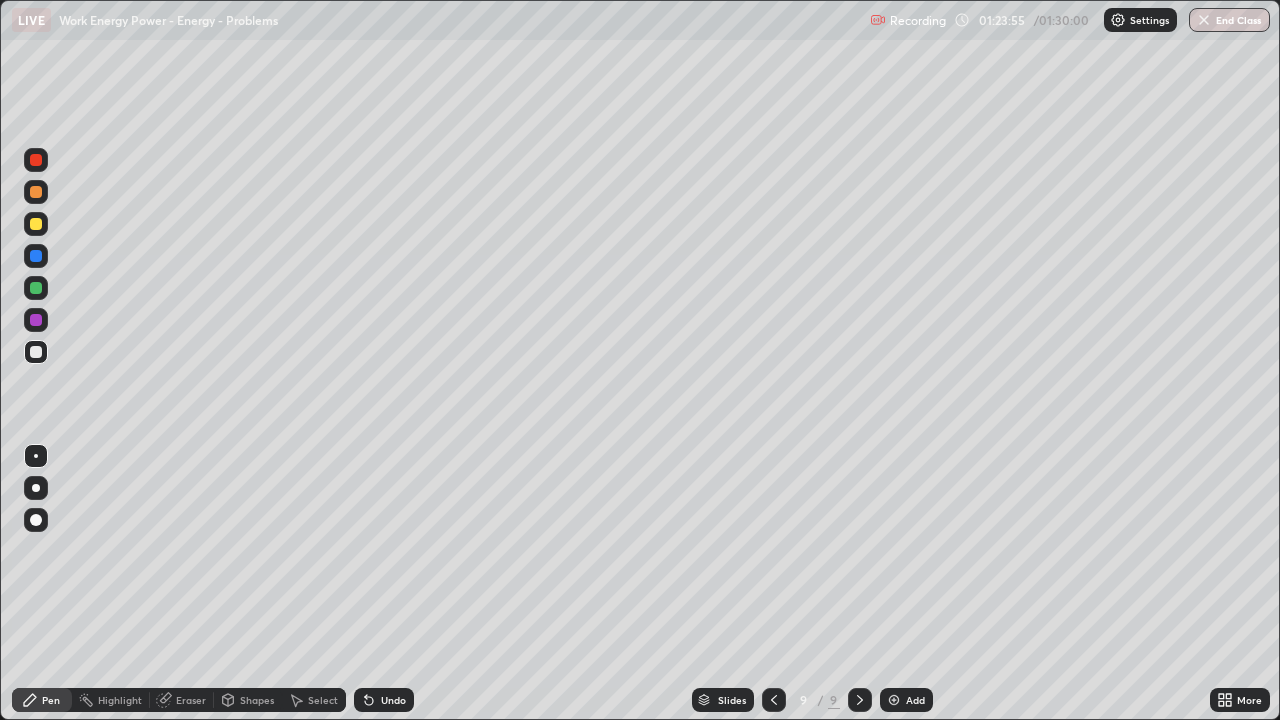 click at bounding box center [36, 224] 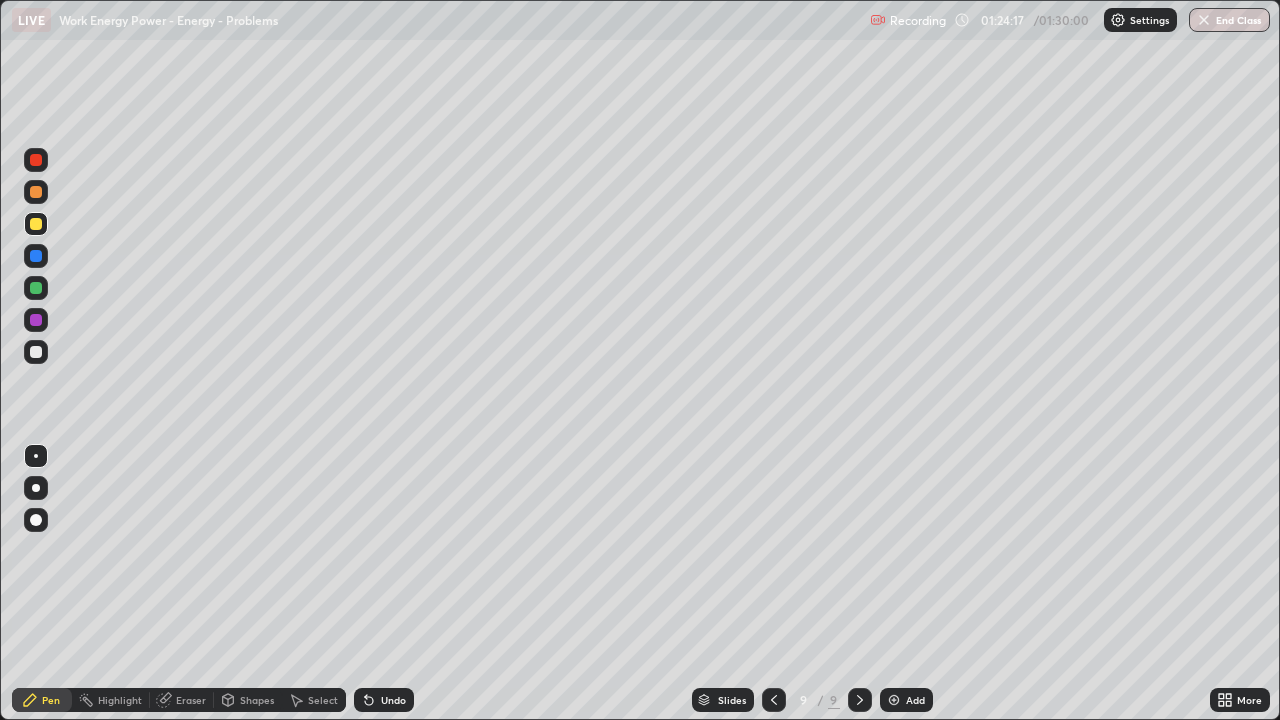 click on "Undo" at bounding box center (384, 700) 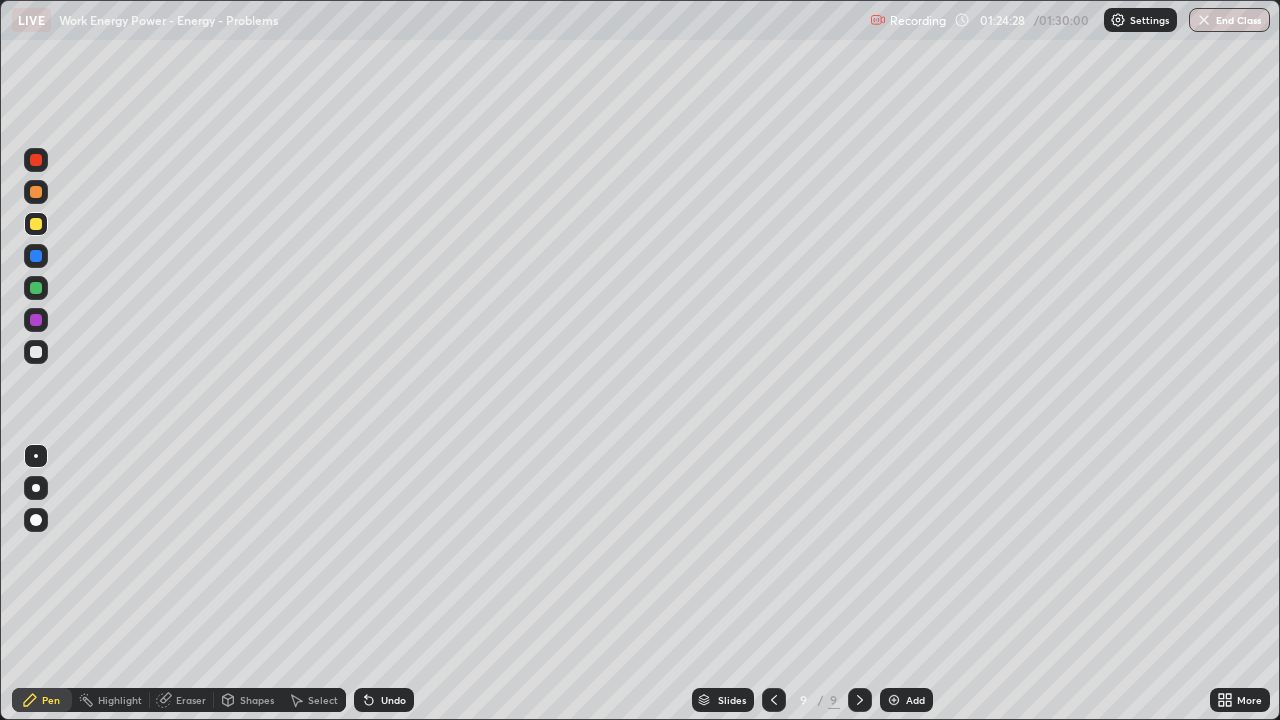 click on "Undo" at bounding box center [384, 700] 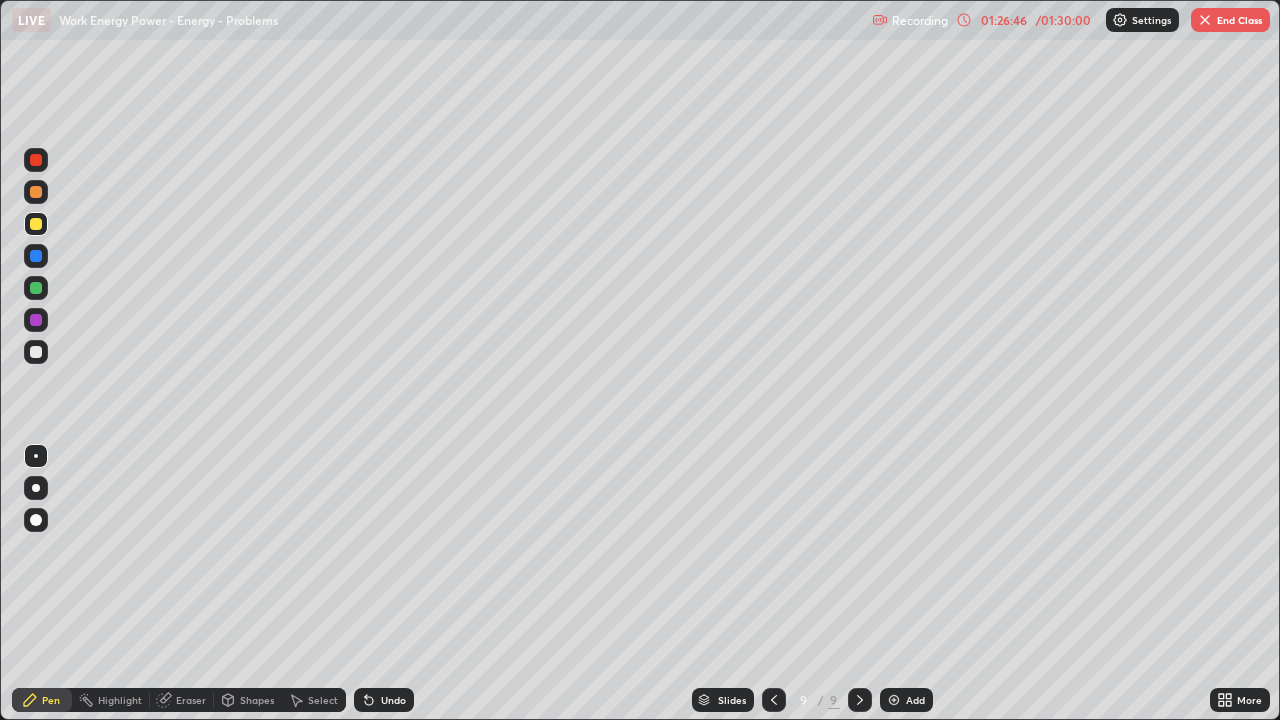 click on "Undo" at bounding box center [393, 700] 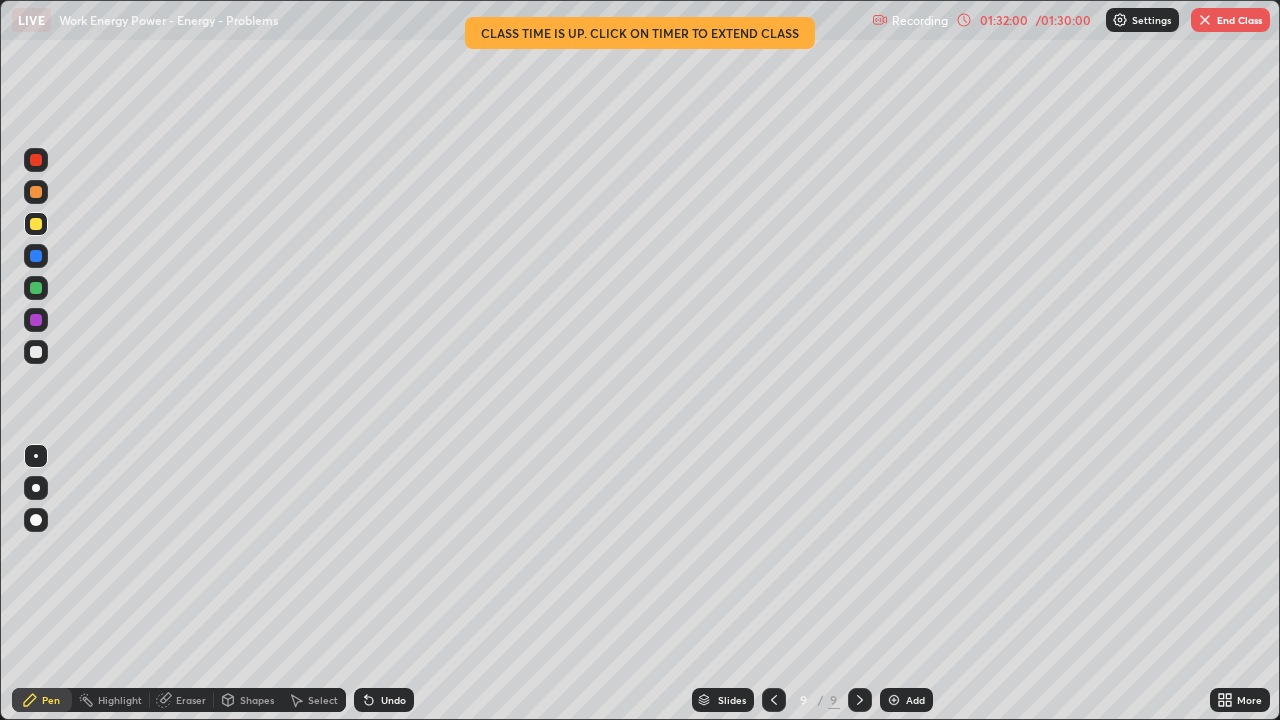 click on "End Class" at bounding box center (1230, 20) 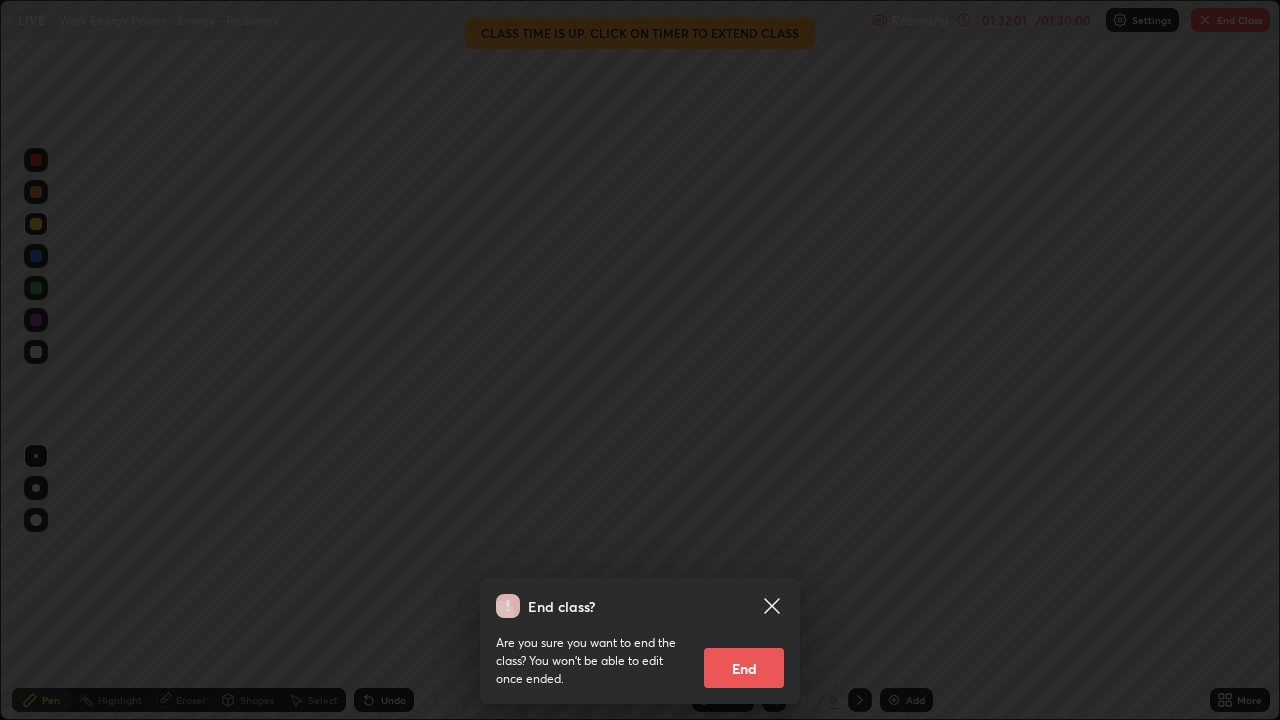 click on "End" at bounding box center [744, 668] 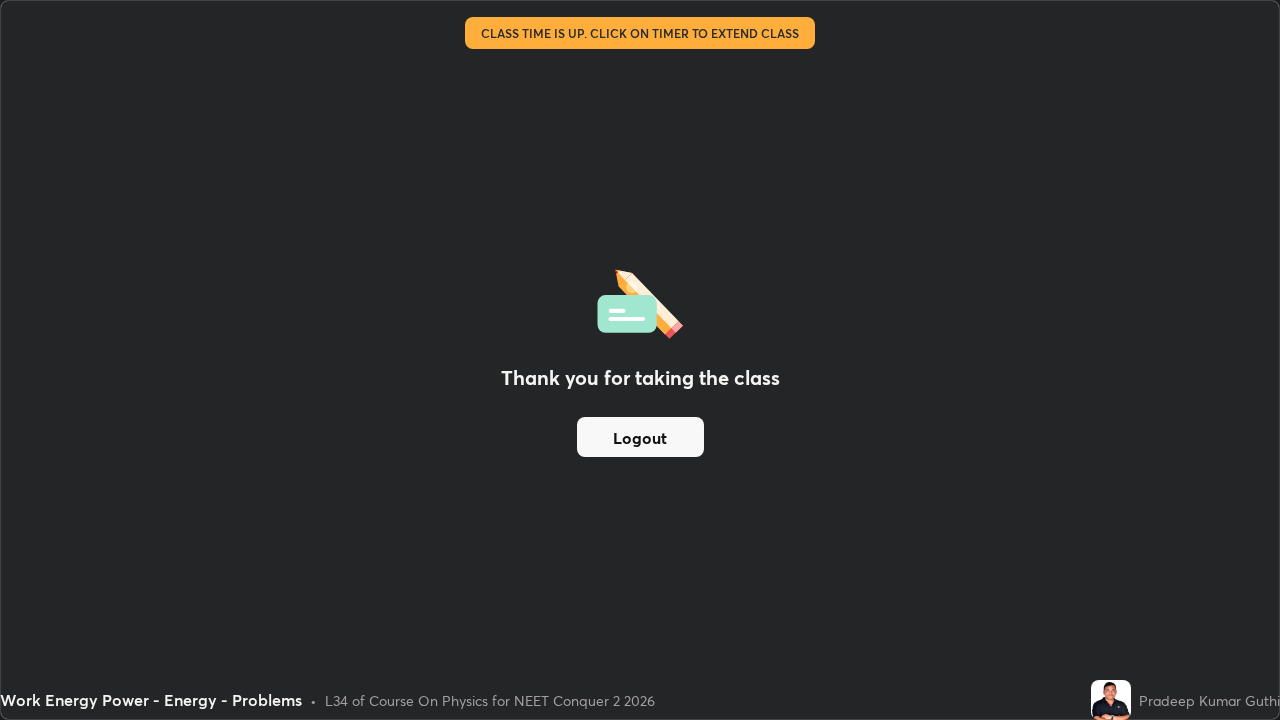 click on "Logout" at bounding box center (640, 437) 